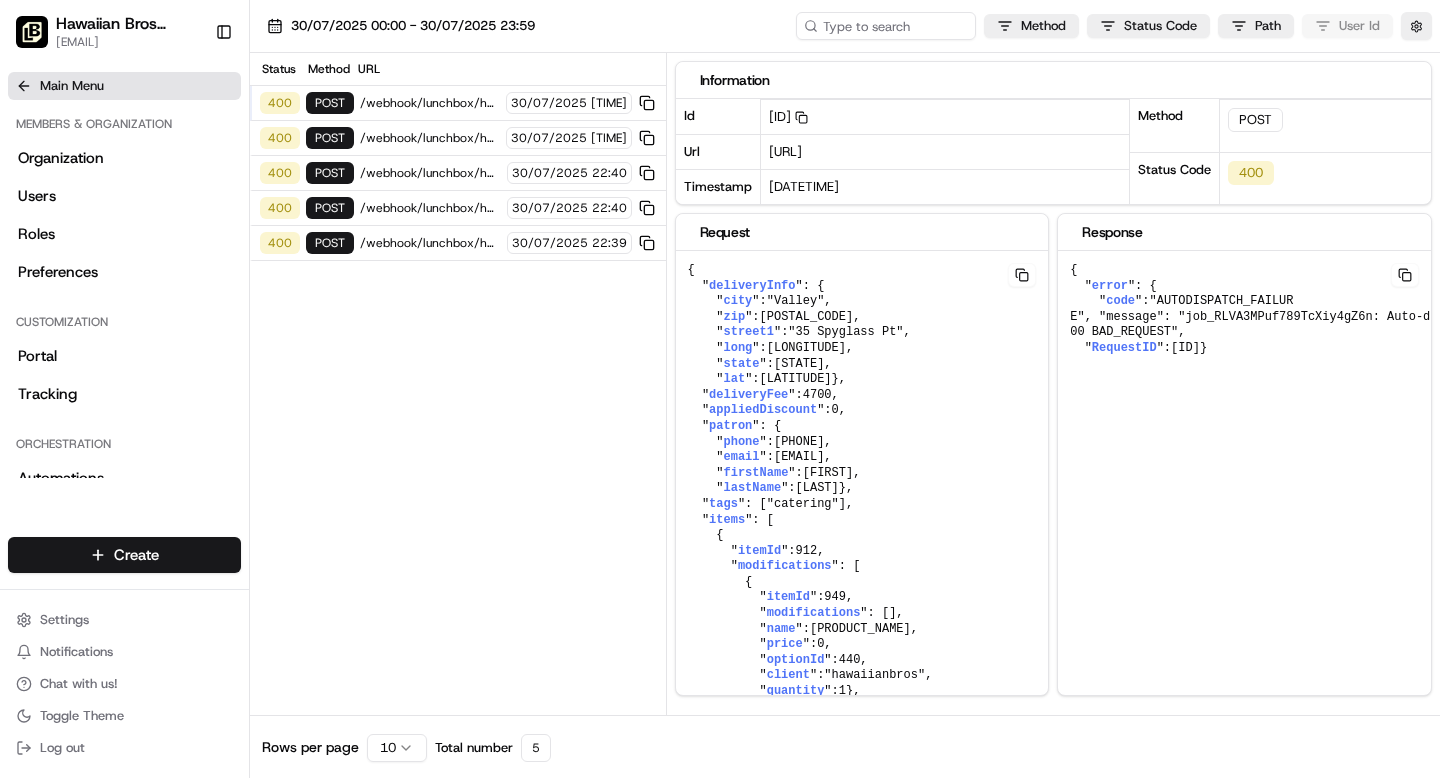 scroll, scrollTop: 0, scrollLeft: 0, axis: both 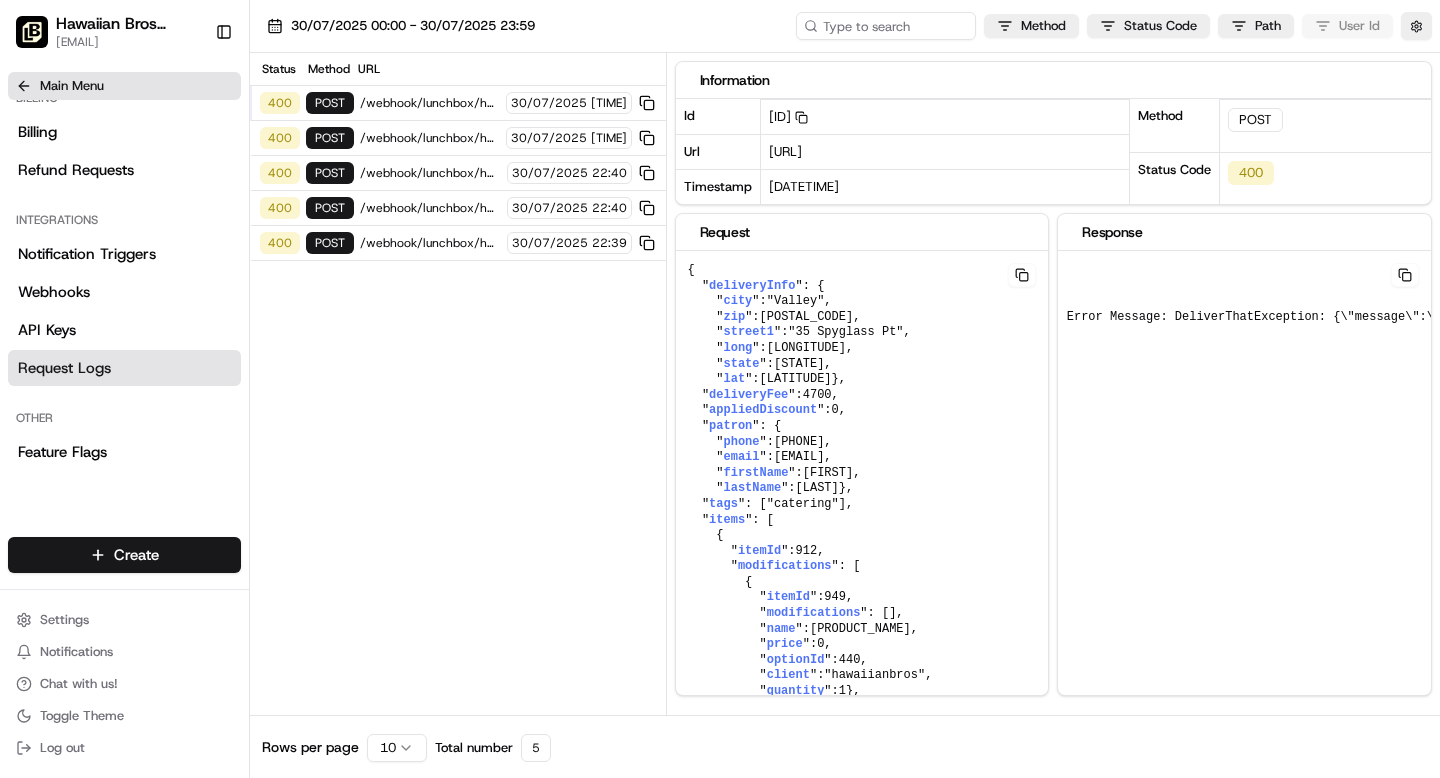 click 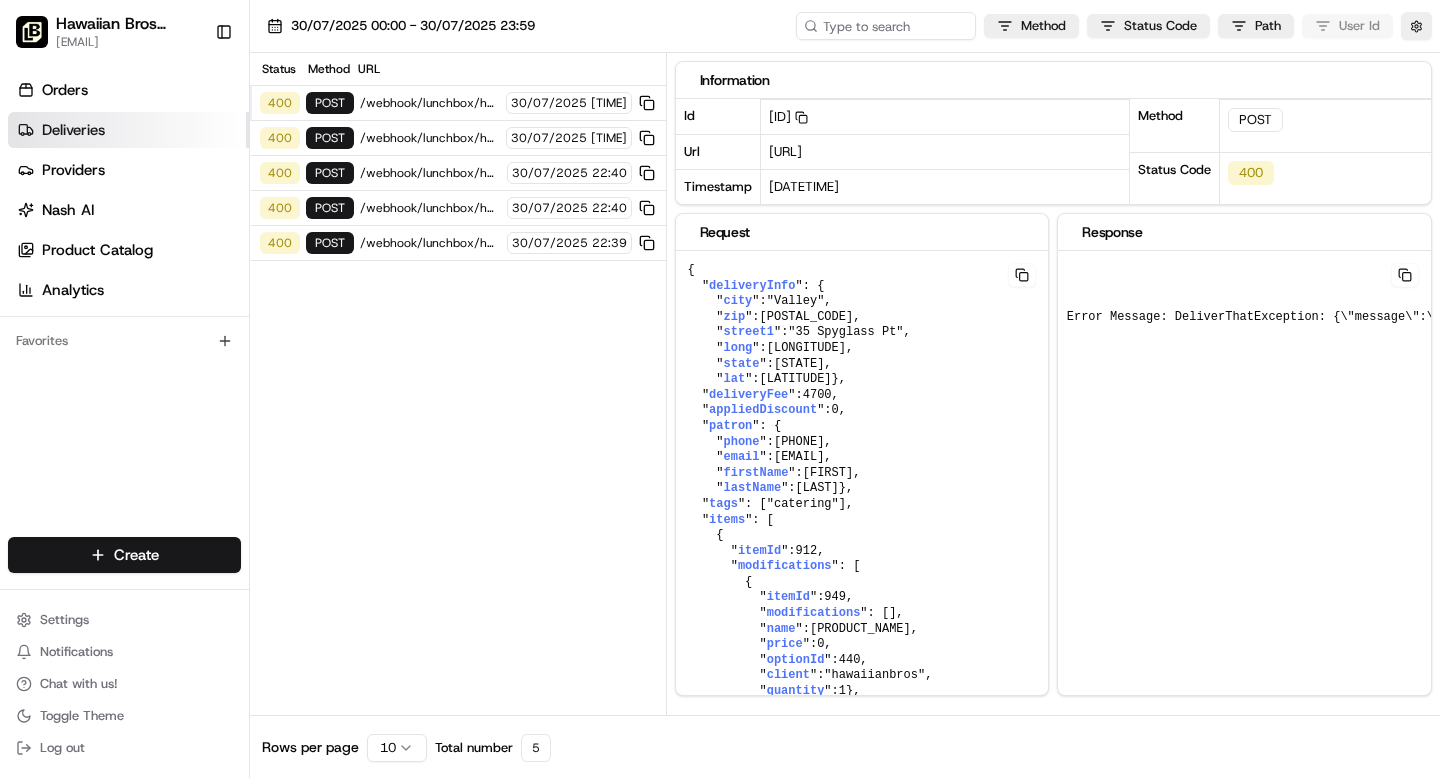 click on "Deliveries" at bounding box center (73, 130) 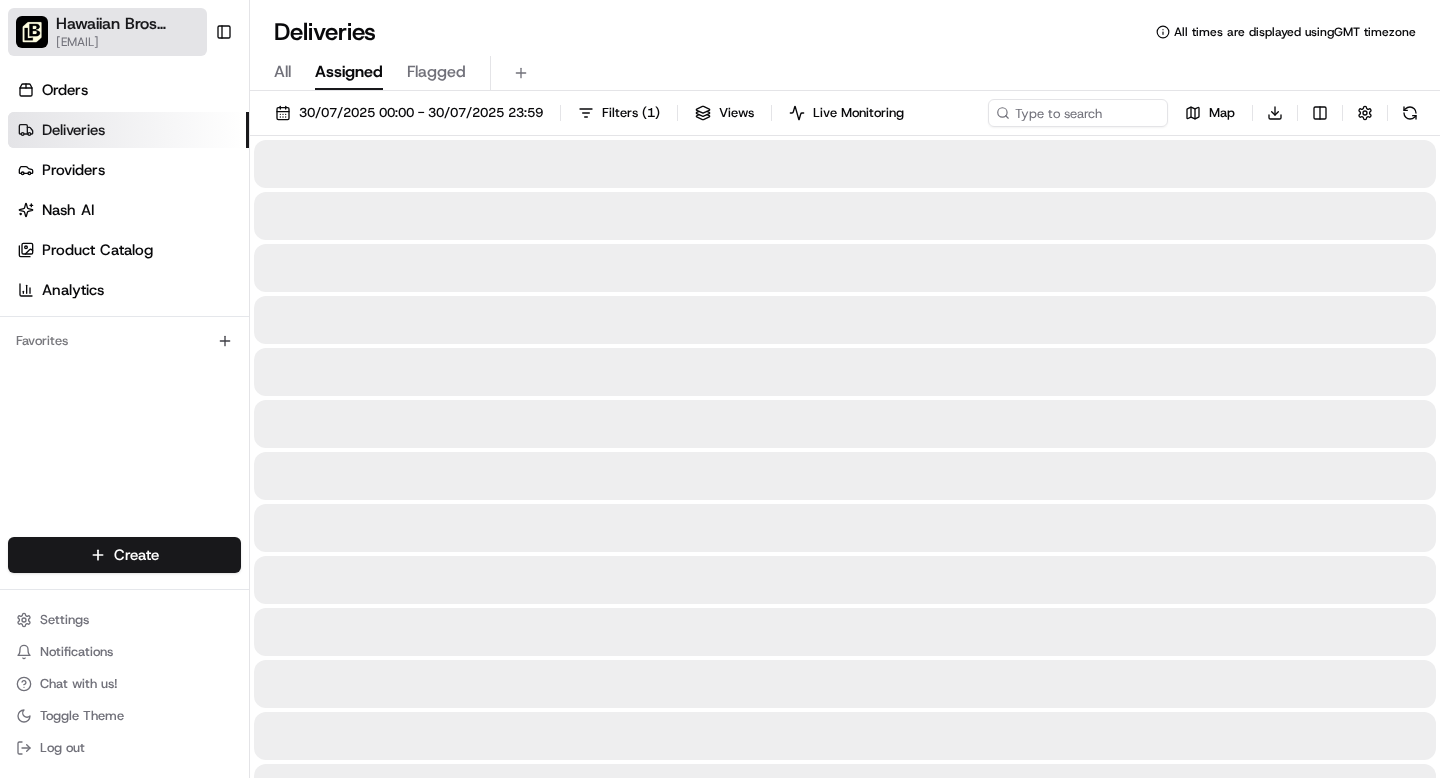 click on "Hawaiian Bros (Gretna_NE_Steven Pointe Circle)" at bounding box center [129, 24] 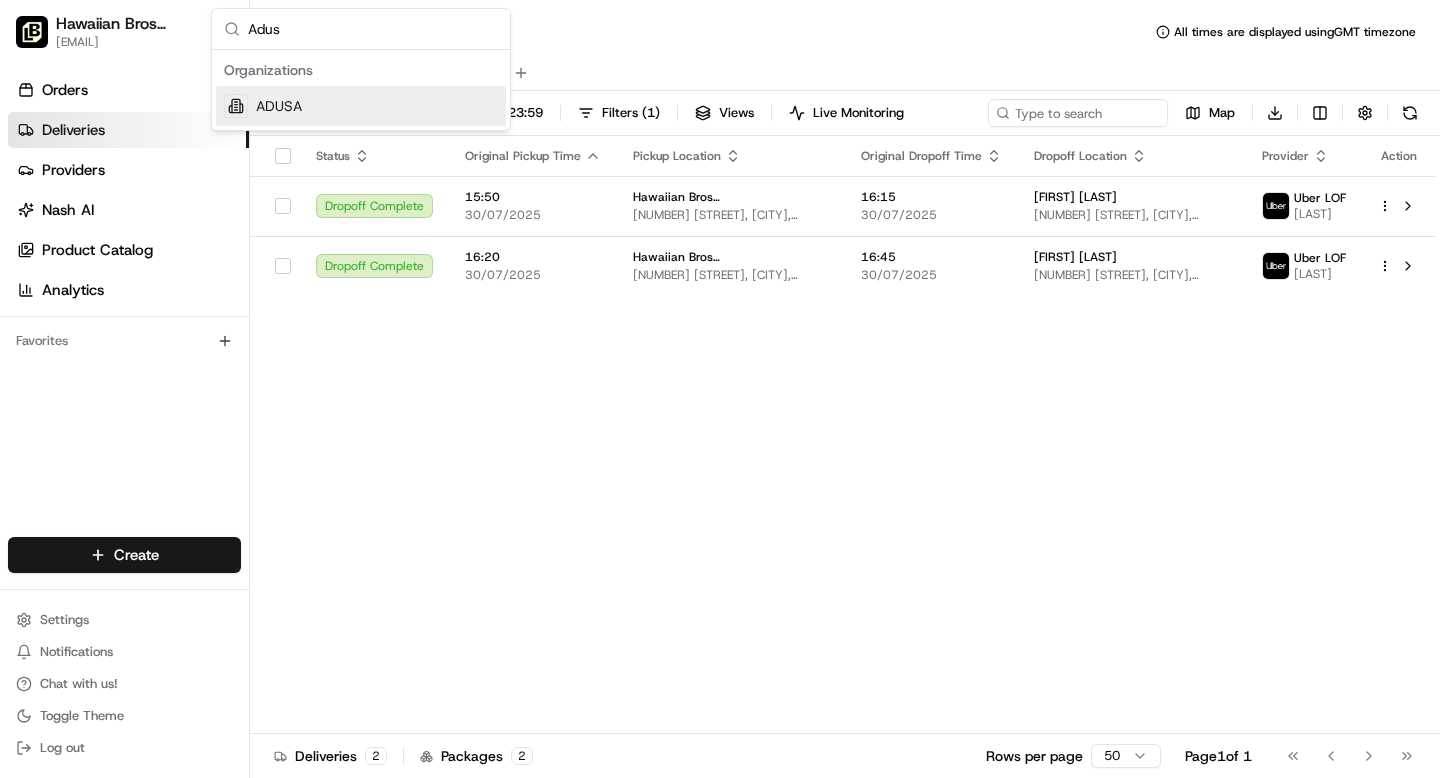 type on "Adus" 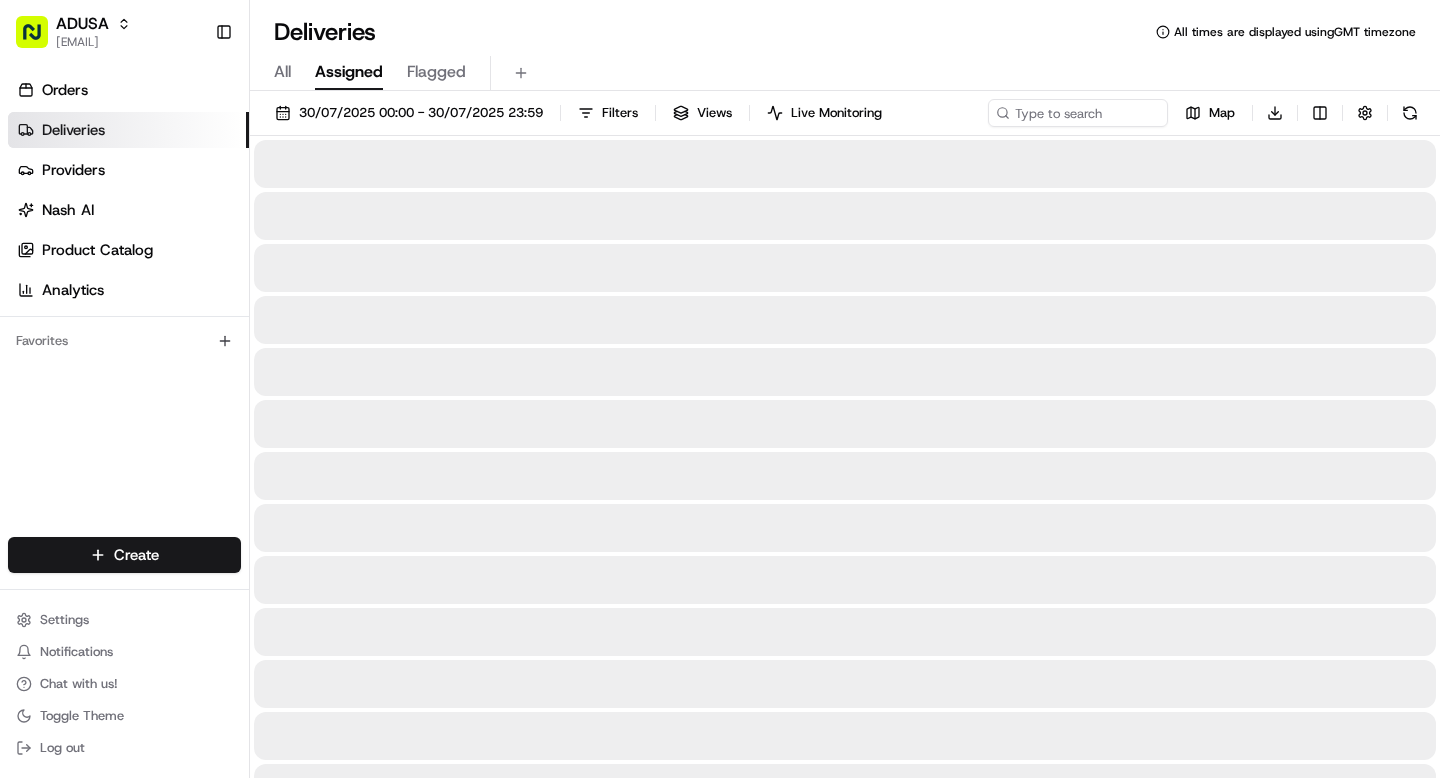 click on "All" at bounding box center (282, 72) 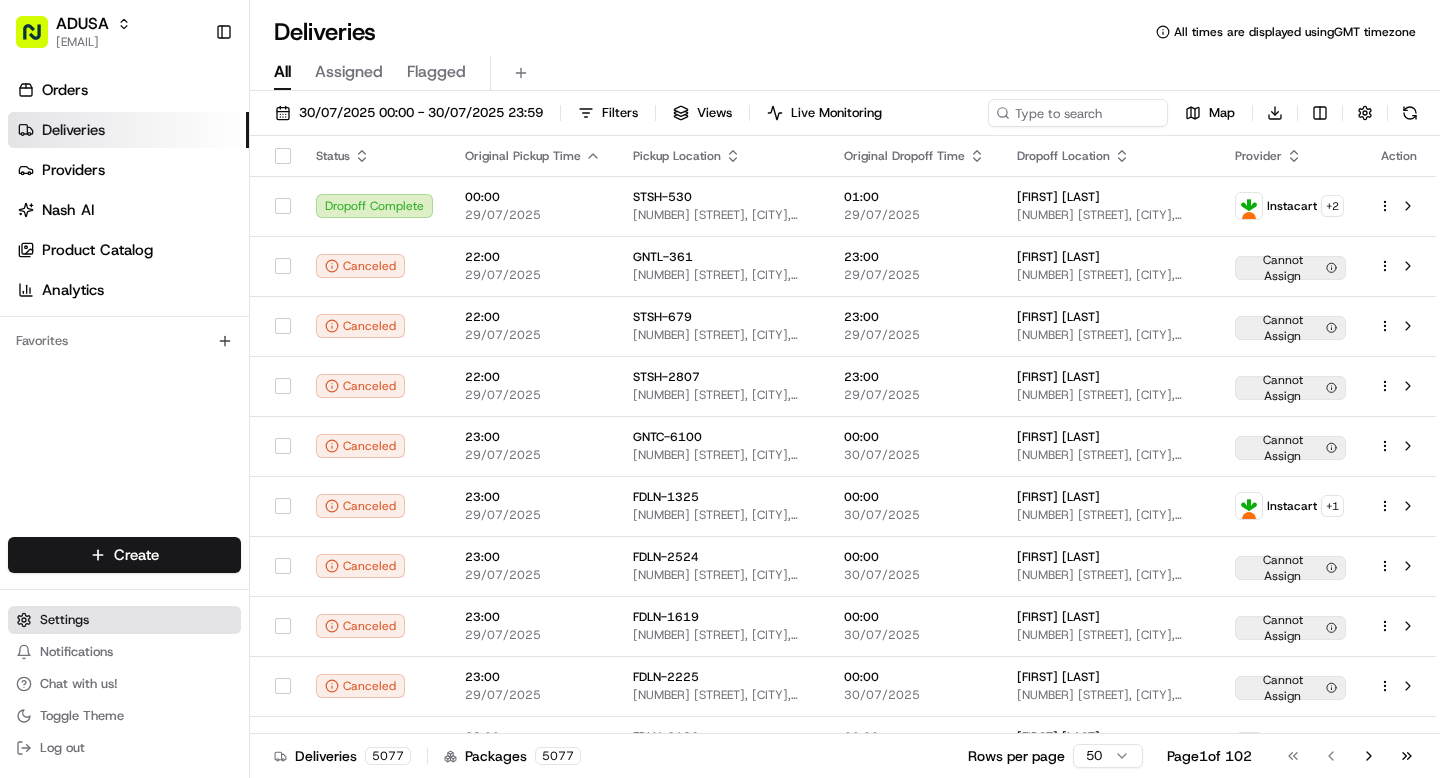 click on "Settings" at bounding box center [124, 620] 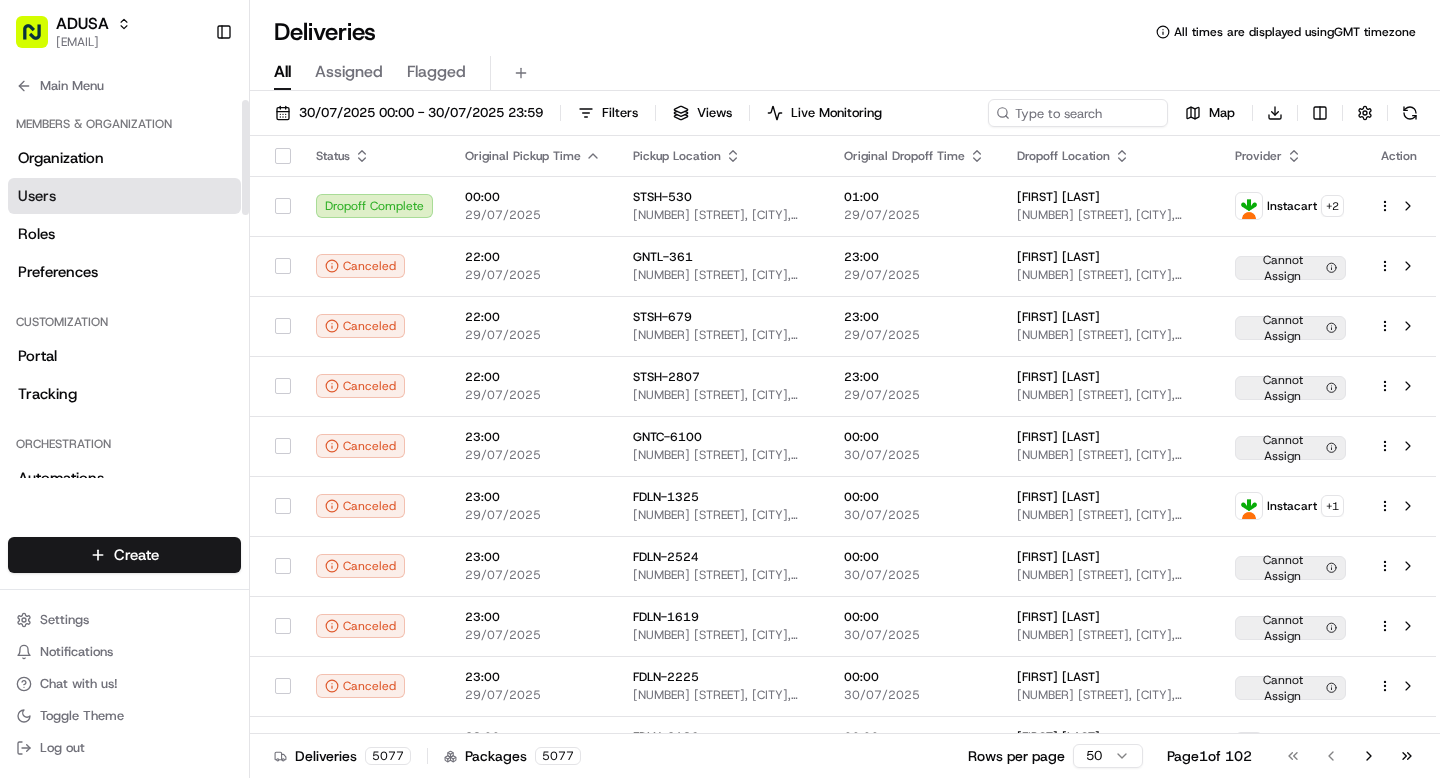 click on "Users" at bounding box center [37, 196] 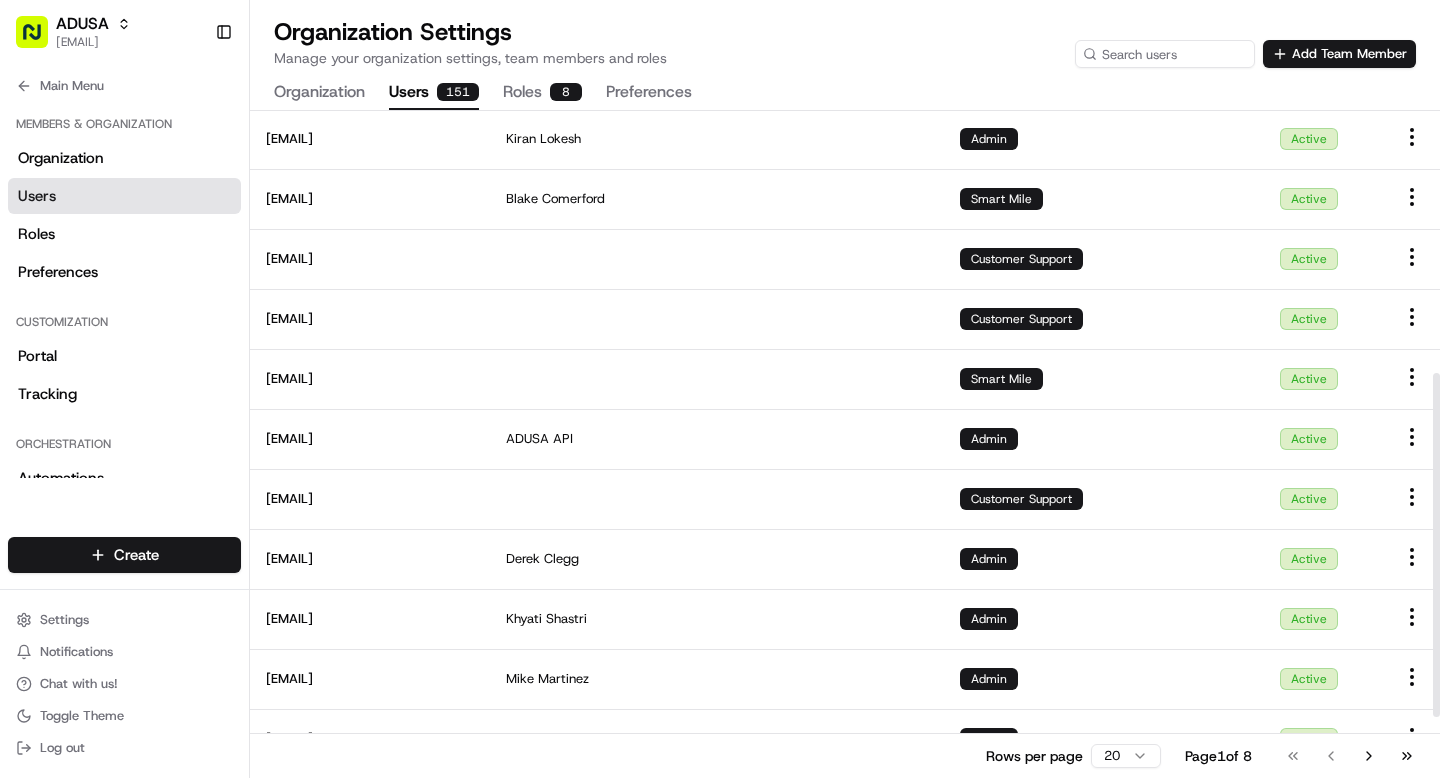 scroll, scrollTop: 626, scrollLeft: 0, axis: vertical 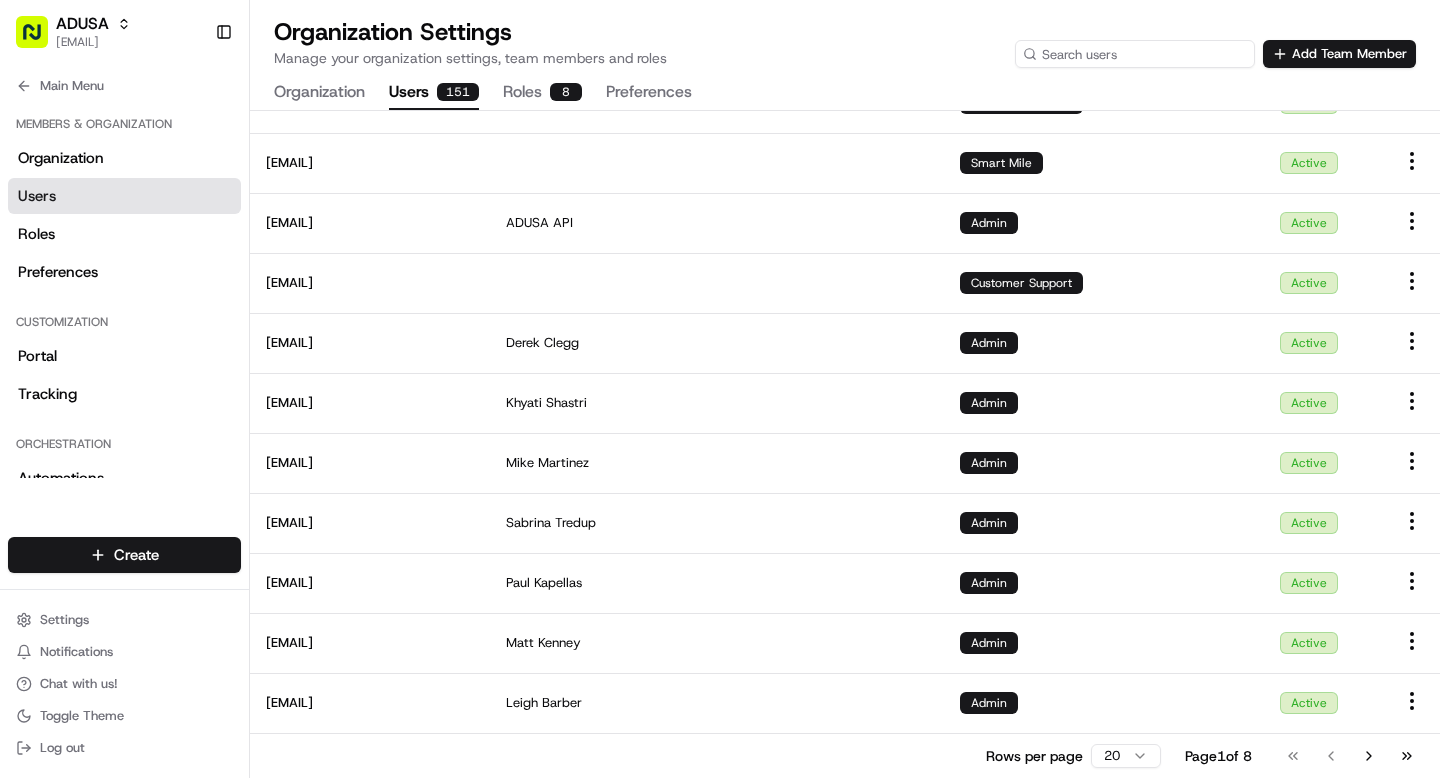 click at bounding box center (1135, 54) 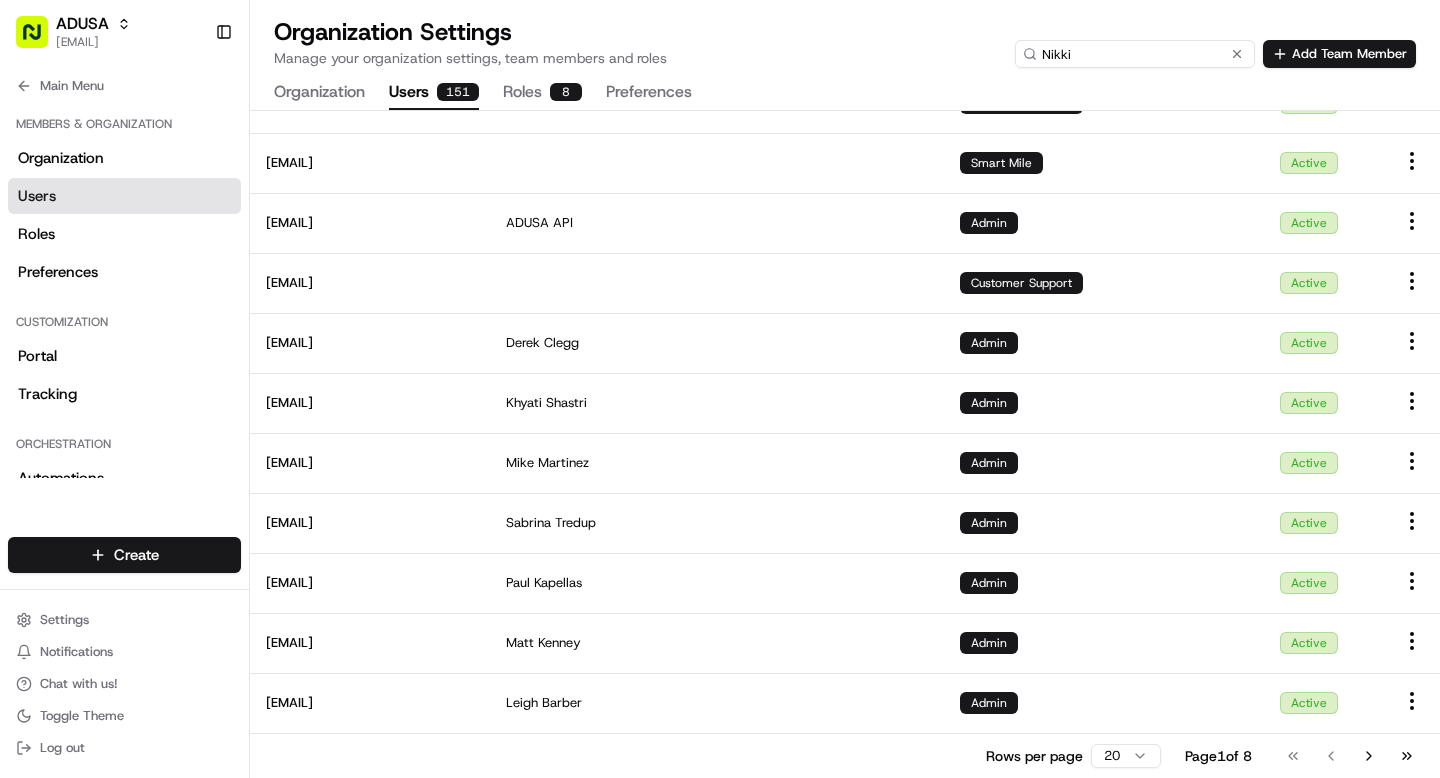 scroll, scrollTop: 0, scrollLeft: 0, axis: both 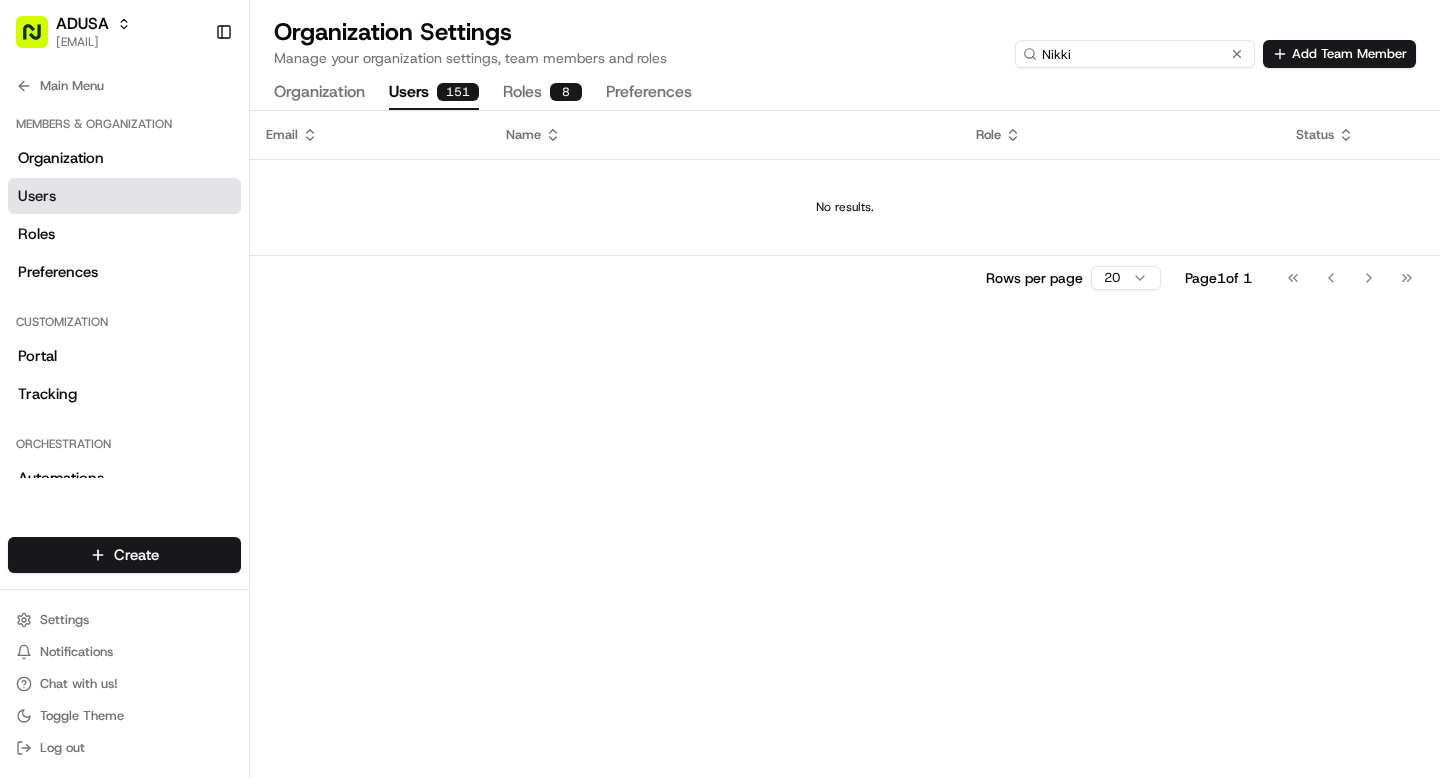 paste on "Parchem" 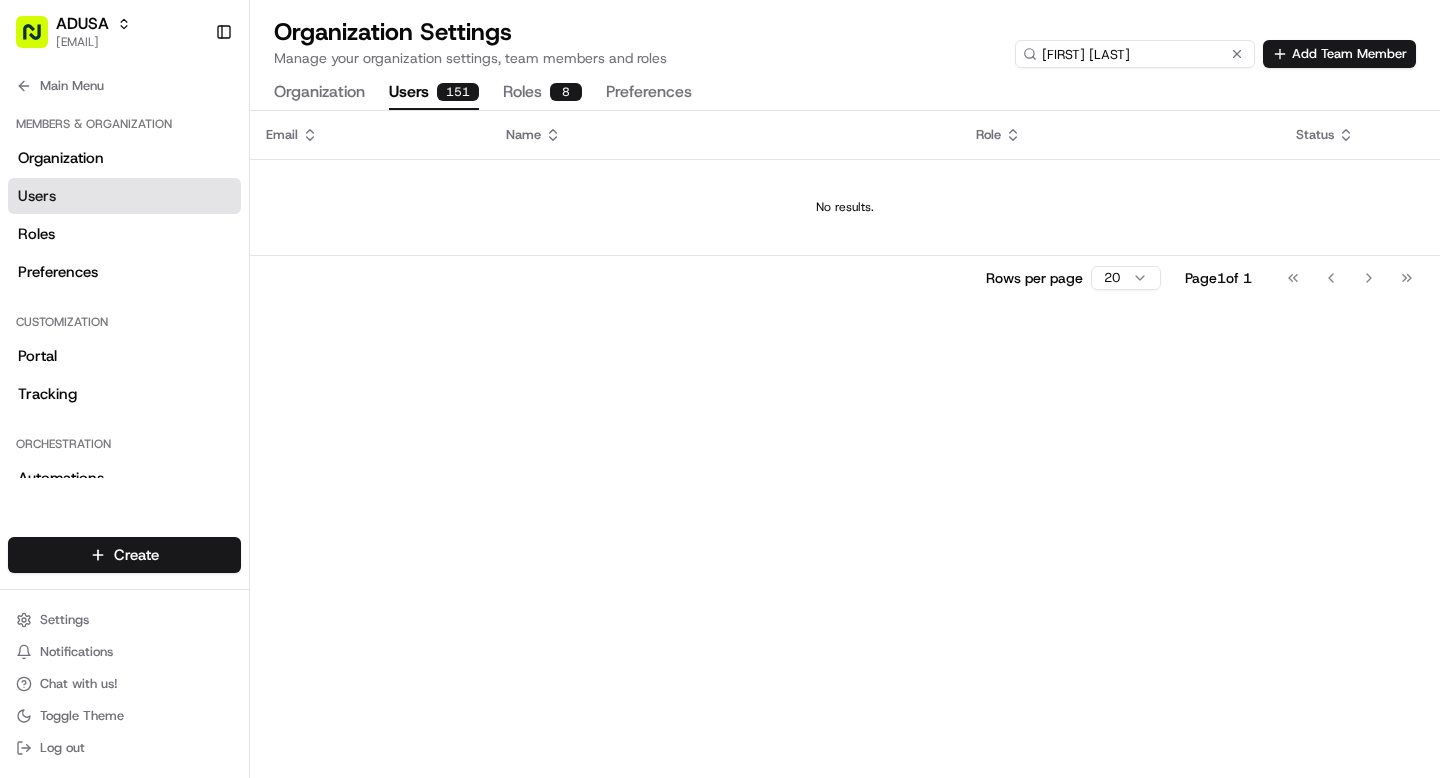 click on "Nikki Parchem" at bounding box center [1135, 54] 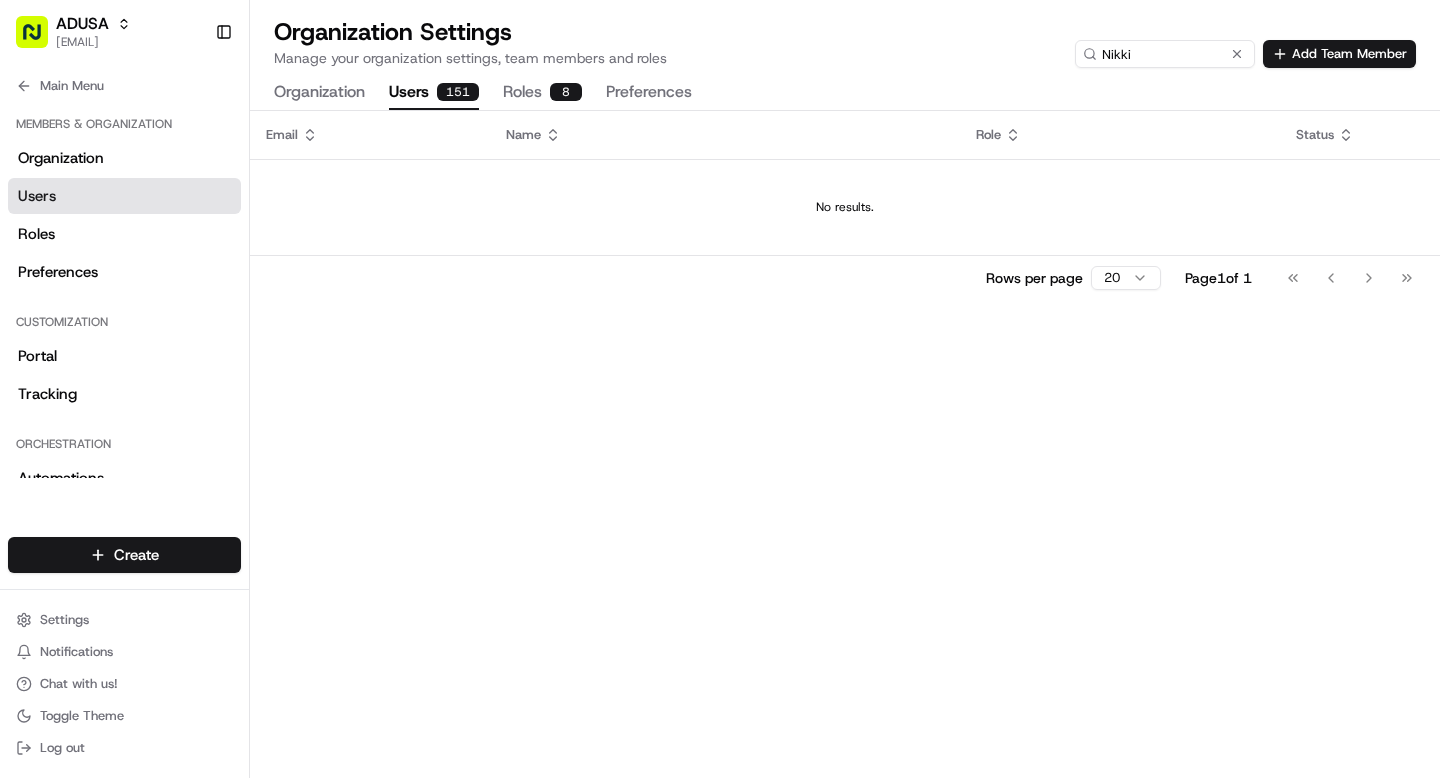 click on "Roles 8" at bounding box center (542, 93) 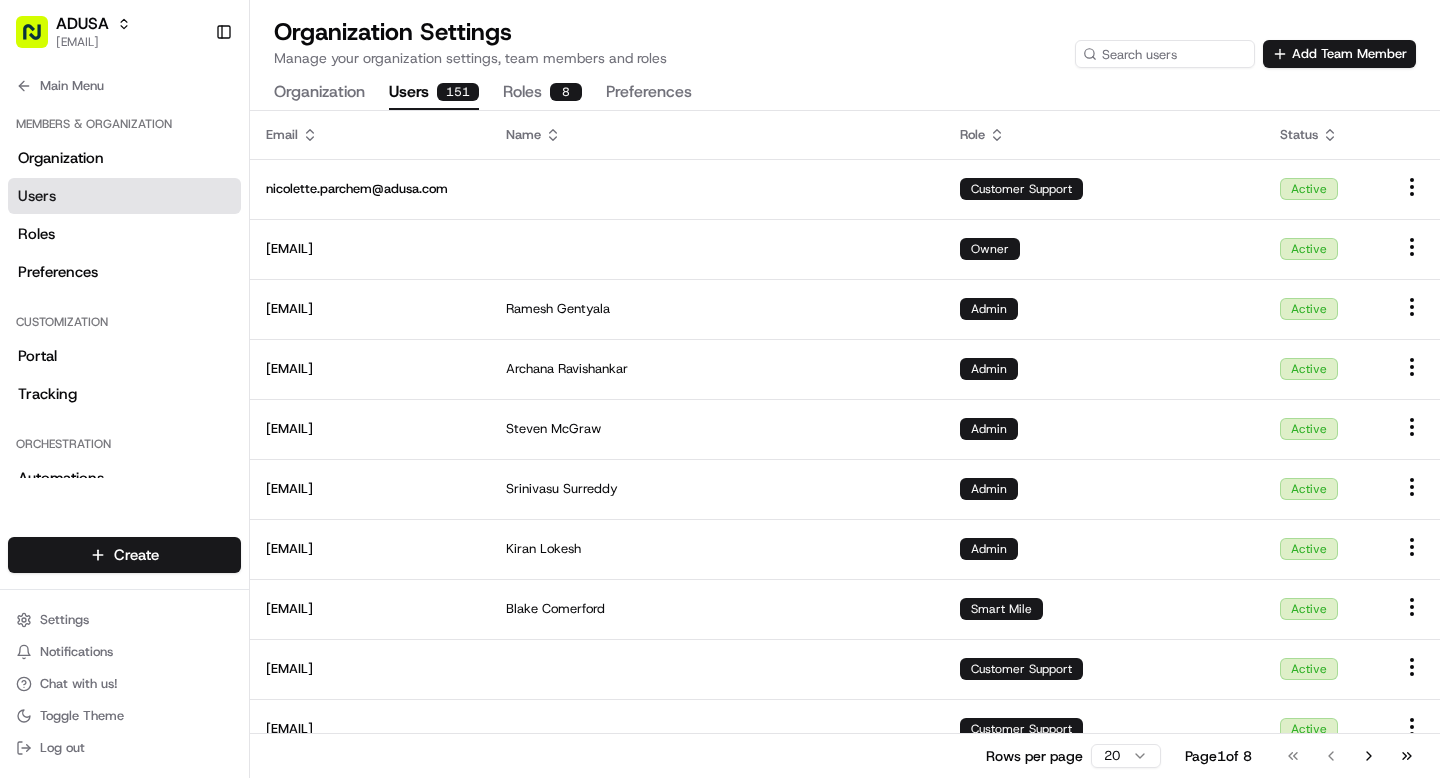 click on "Users 151" at bounding box center [434, 93] 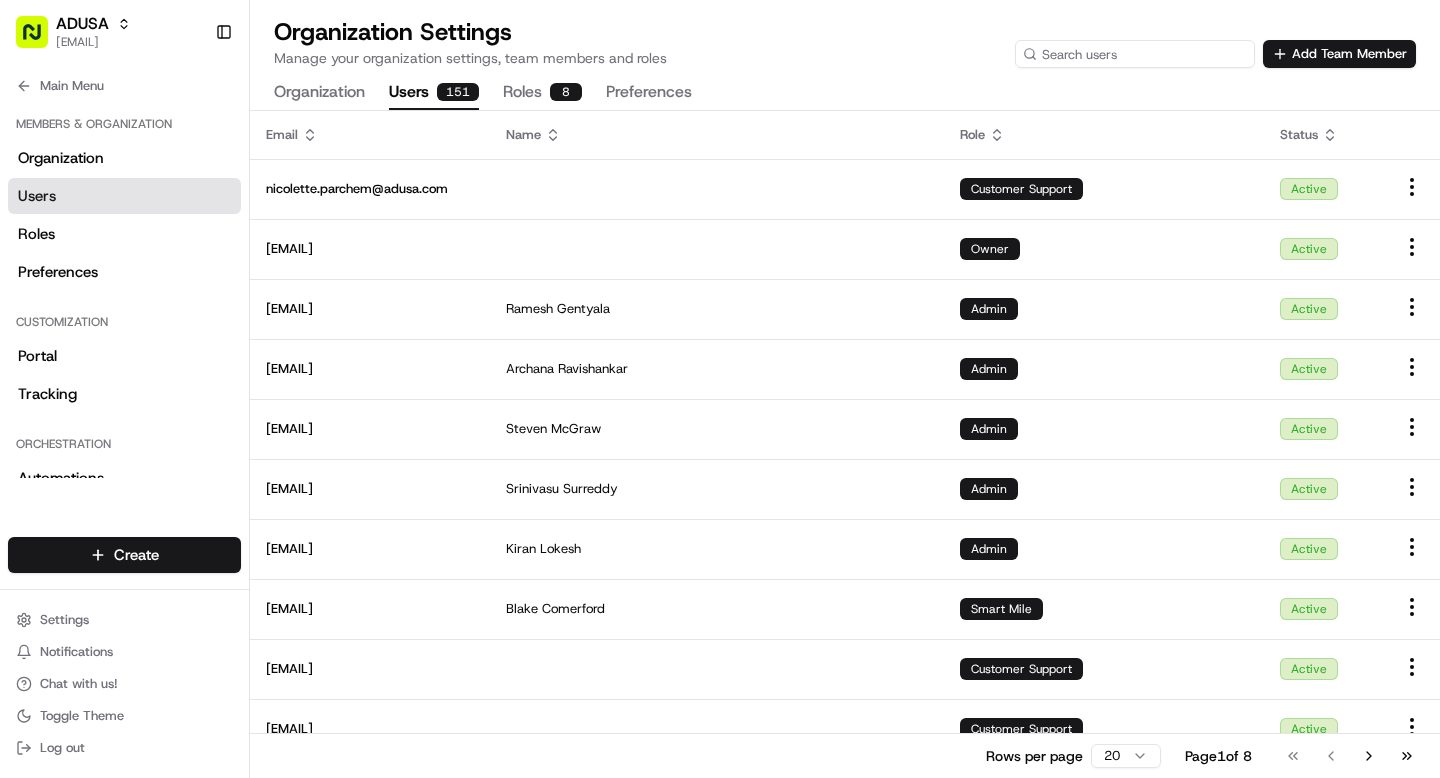 click at bounding box center (1135, 54) 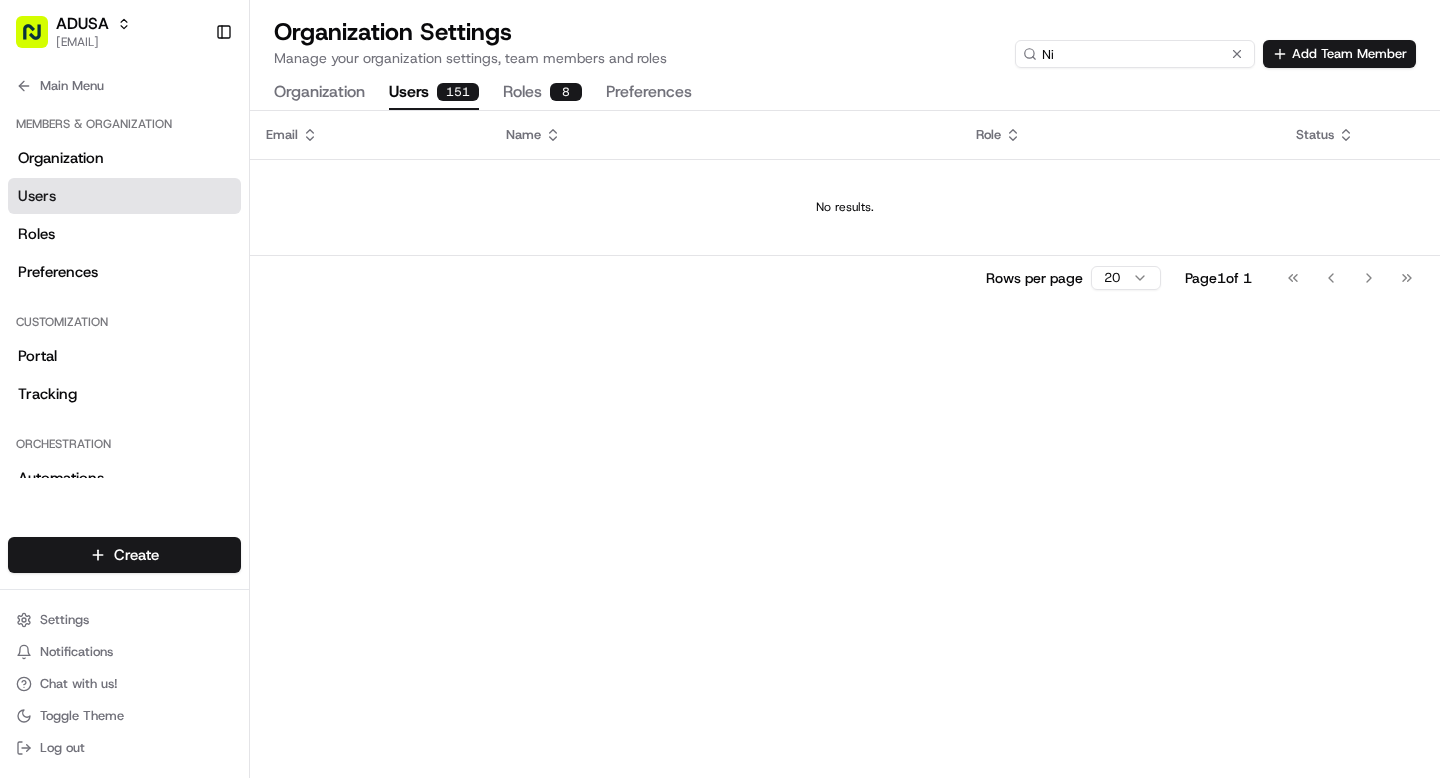 type on "N" 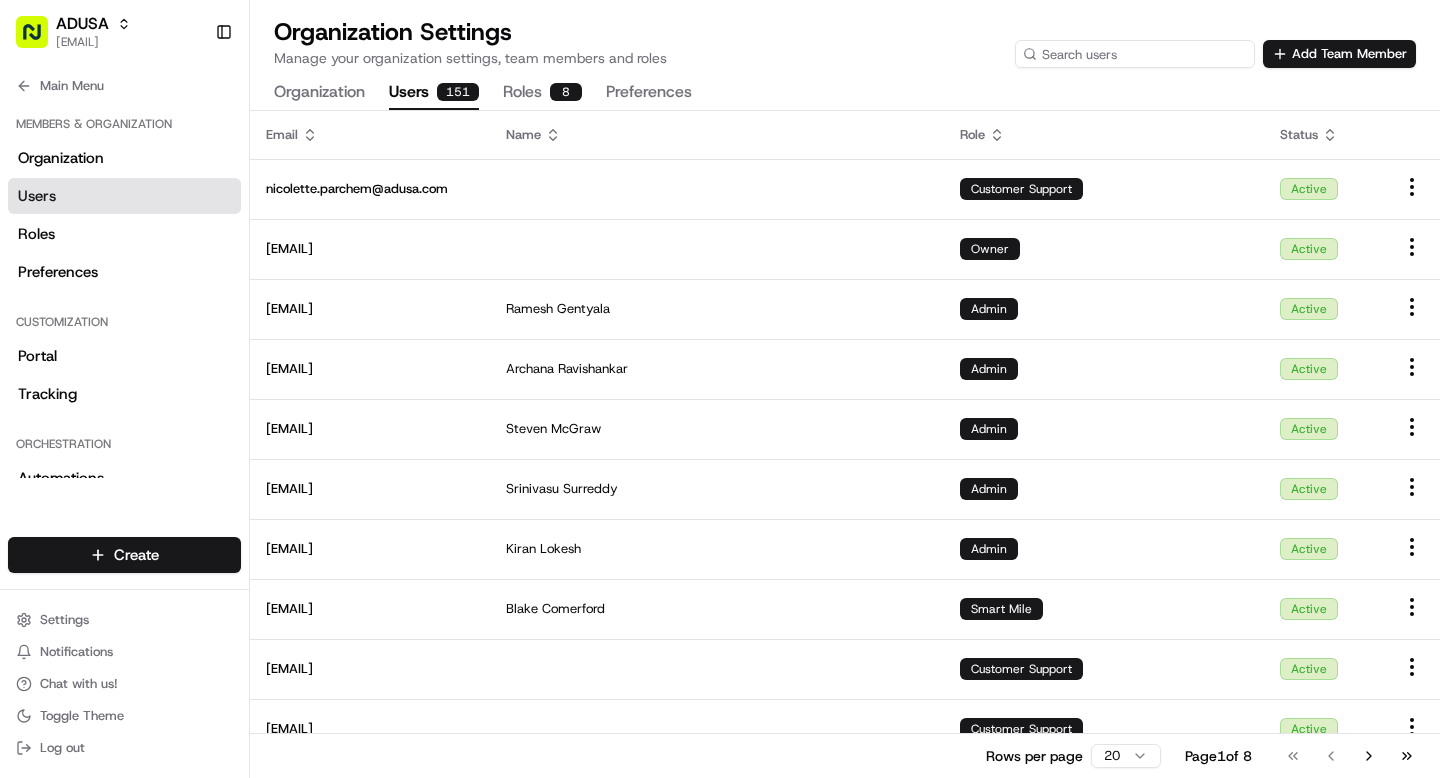 paste on "Parchem" 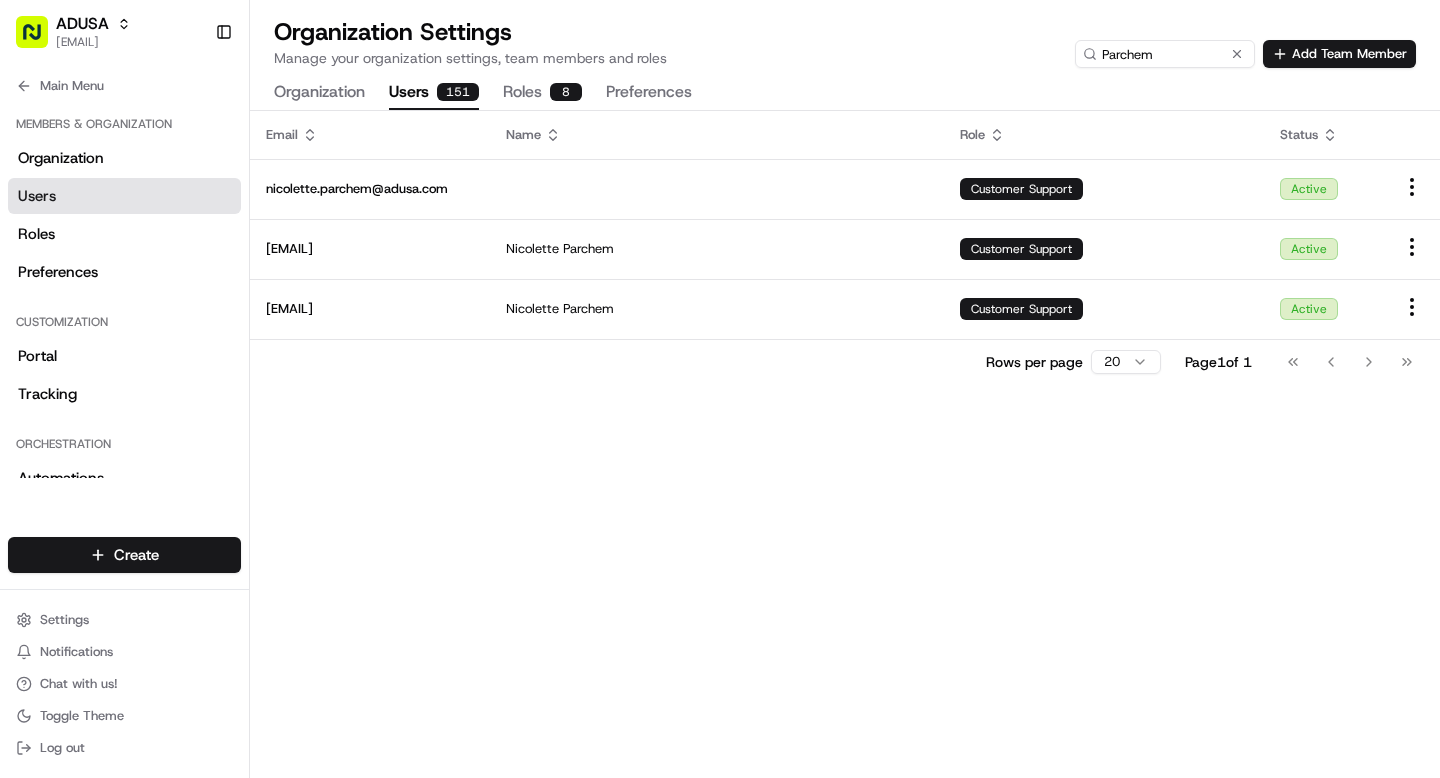 click on "Roles 8" at bounding box center (542, 93) 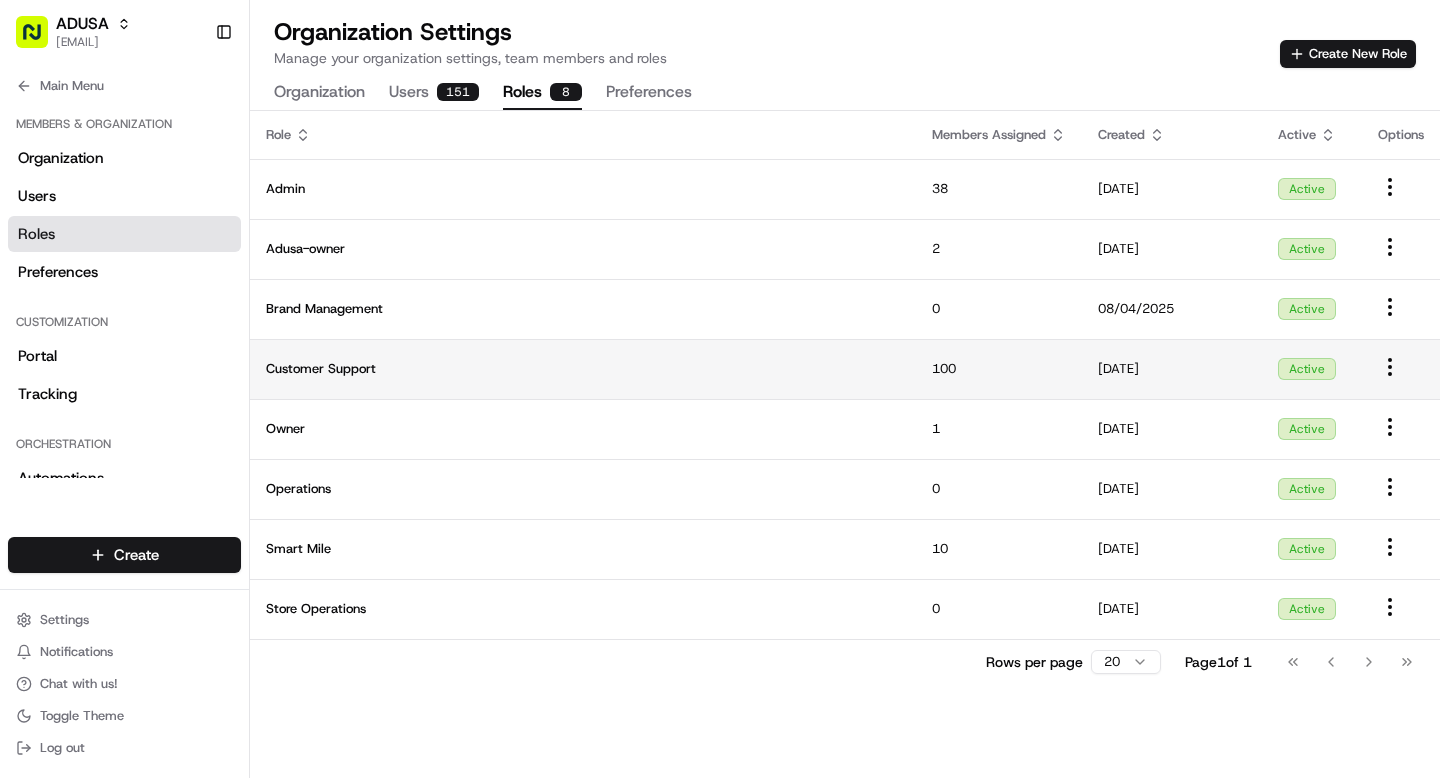 click on "16/05/2025" at bounding box center (1172, 369) 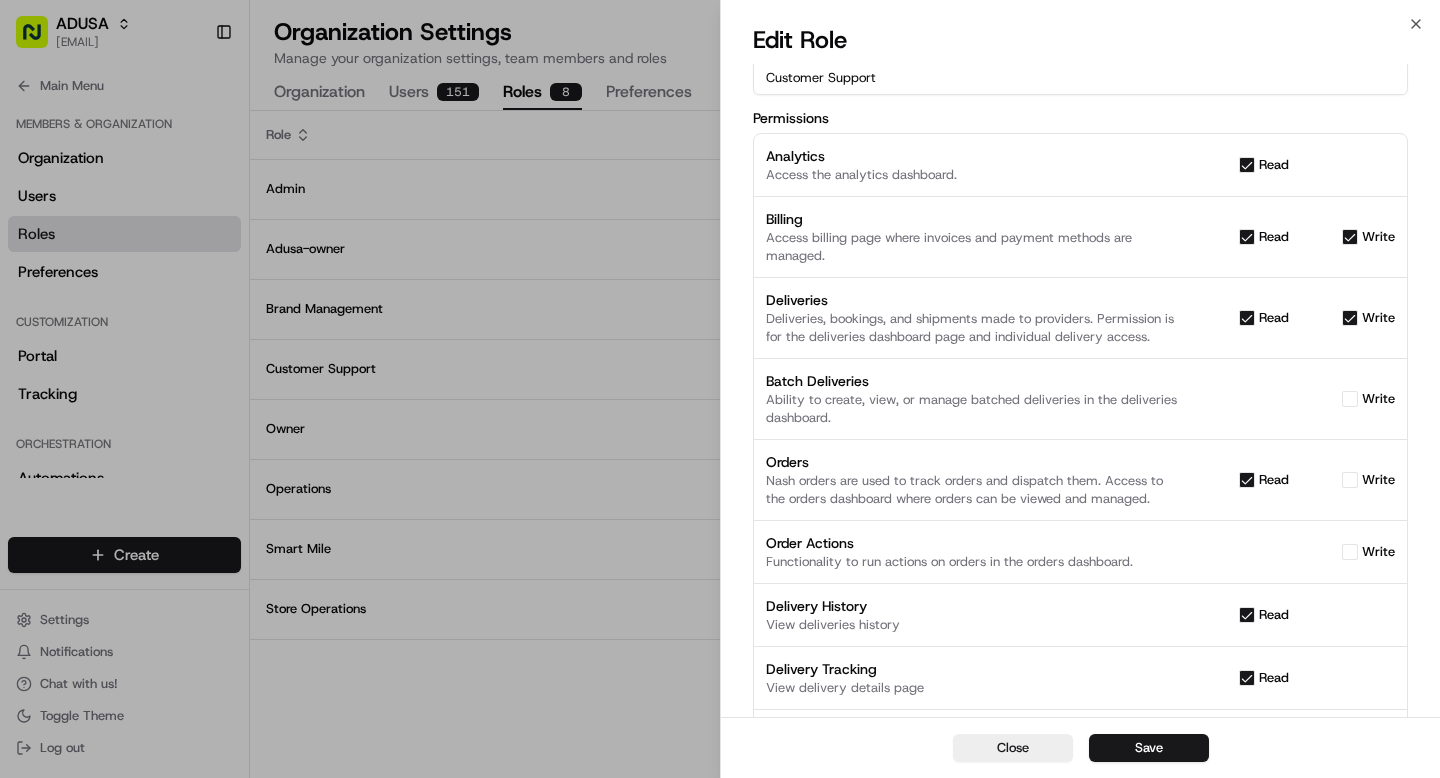 scroll, scrollTop: 0, scrollLeft: 0, axis: both 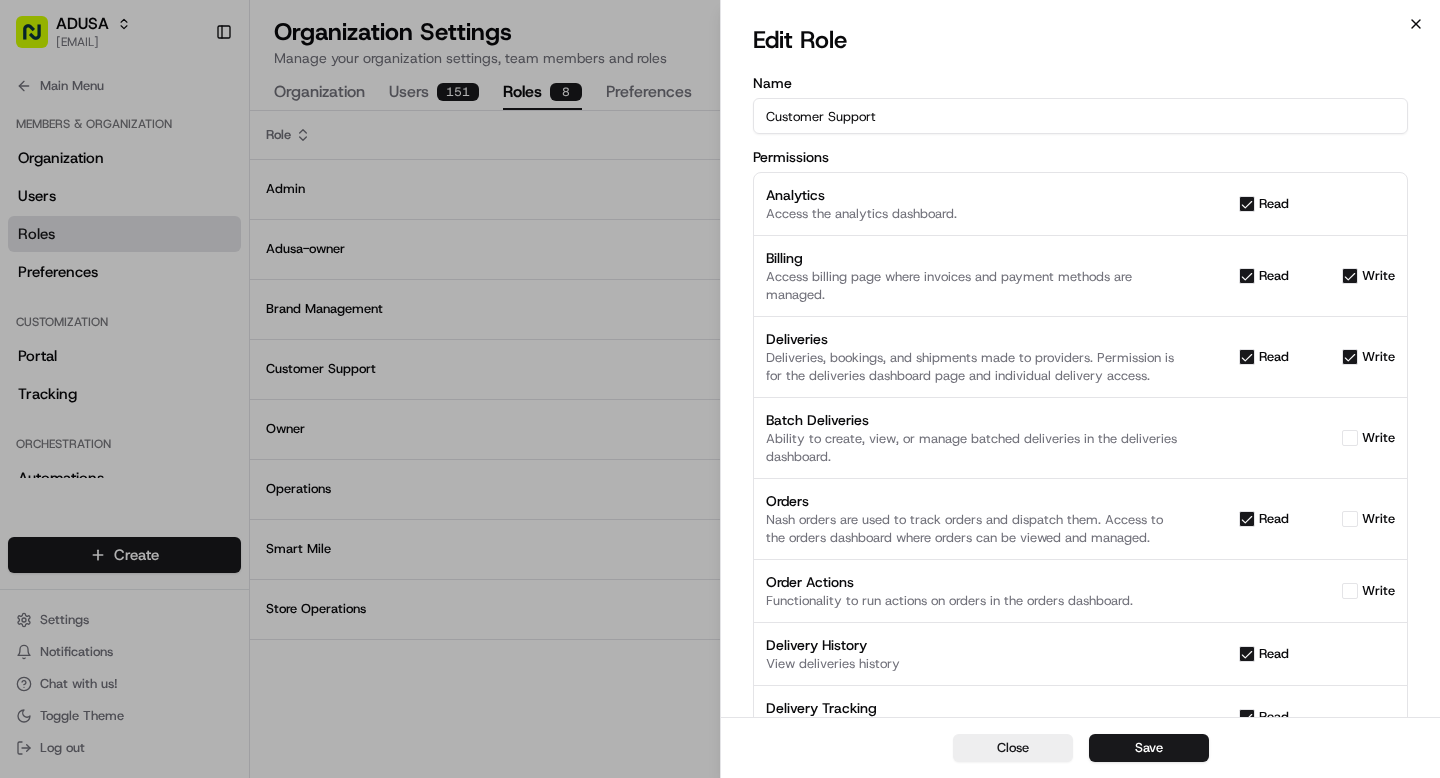 click 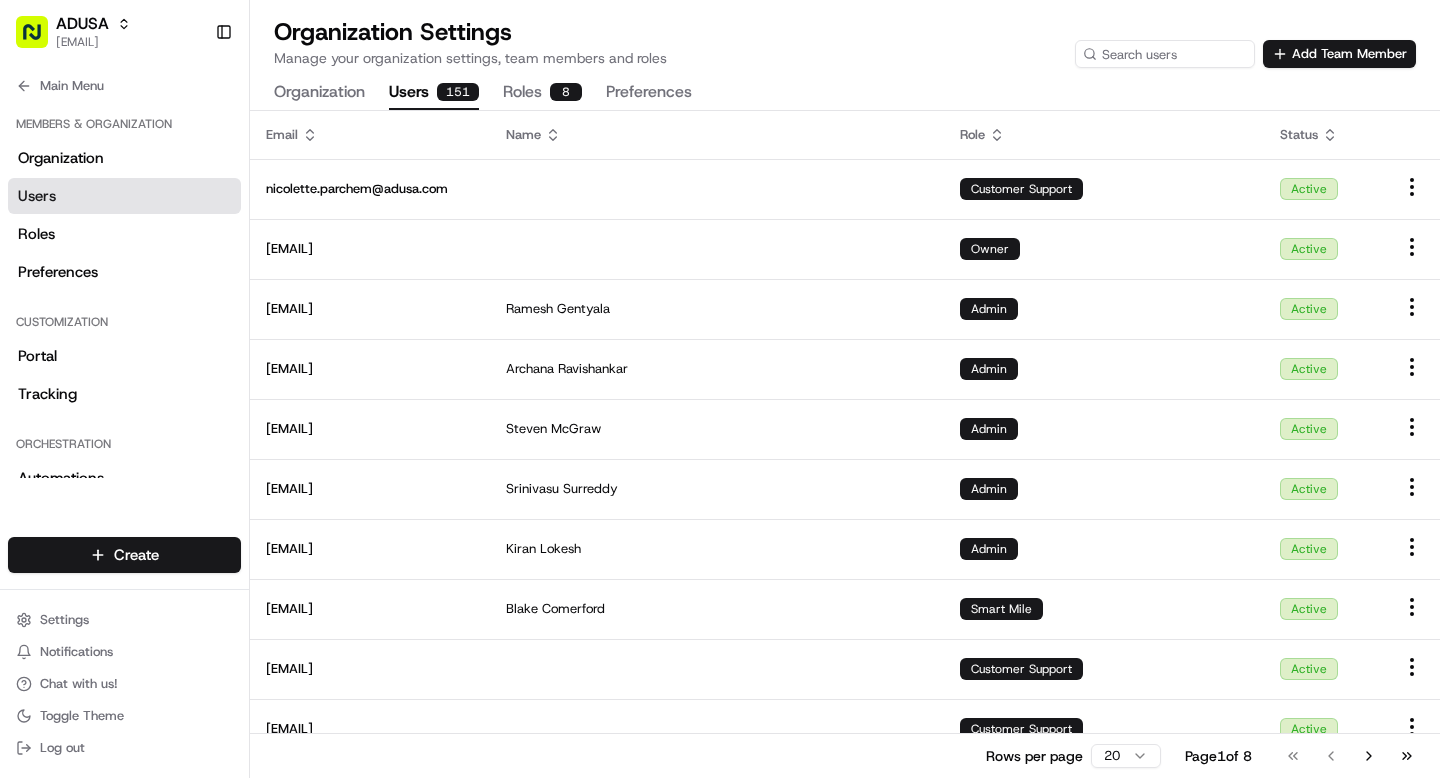 click on "151" at bounding box center (458, 92) 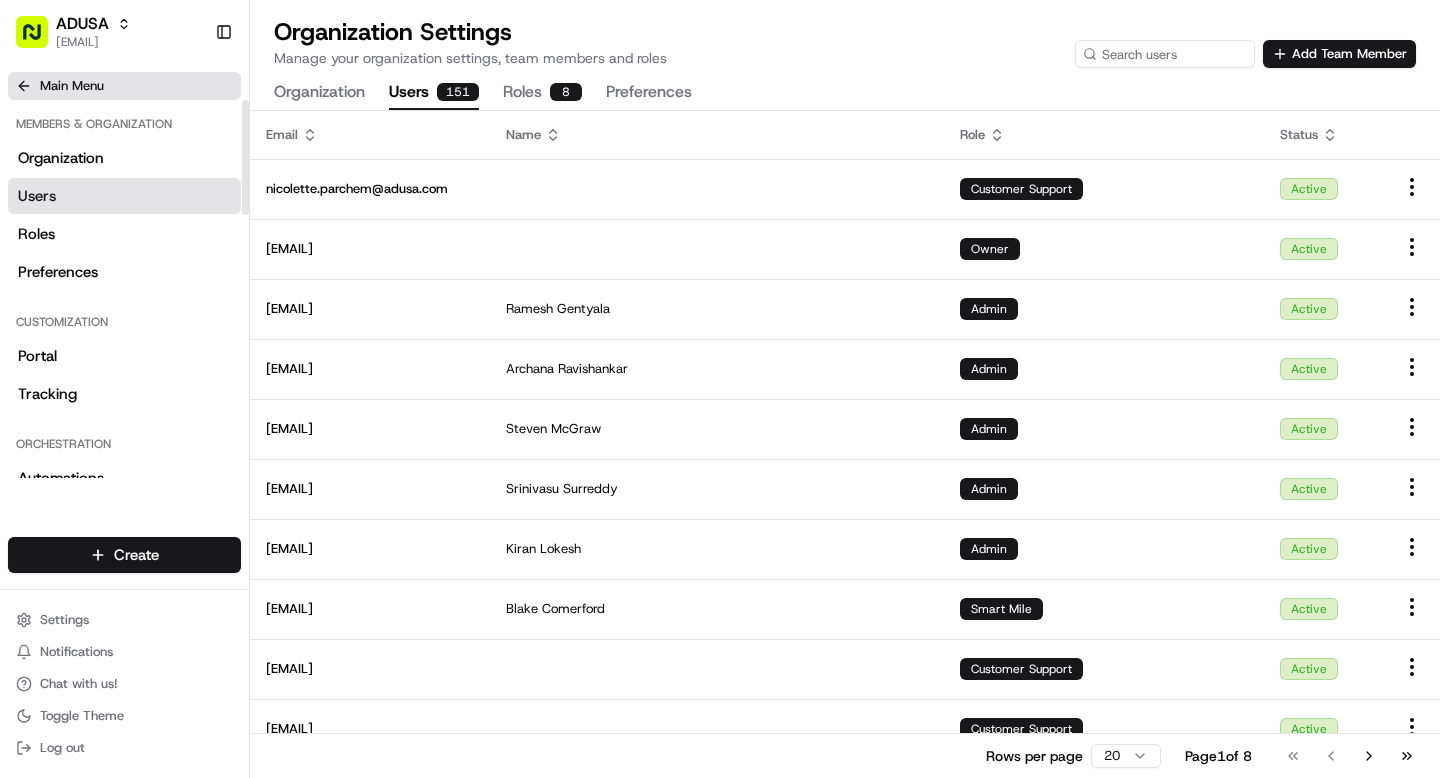 click 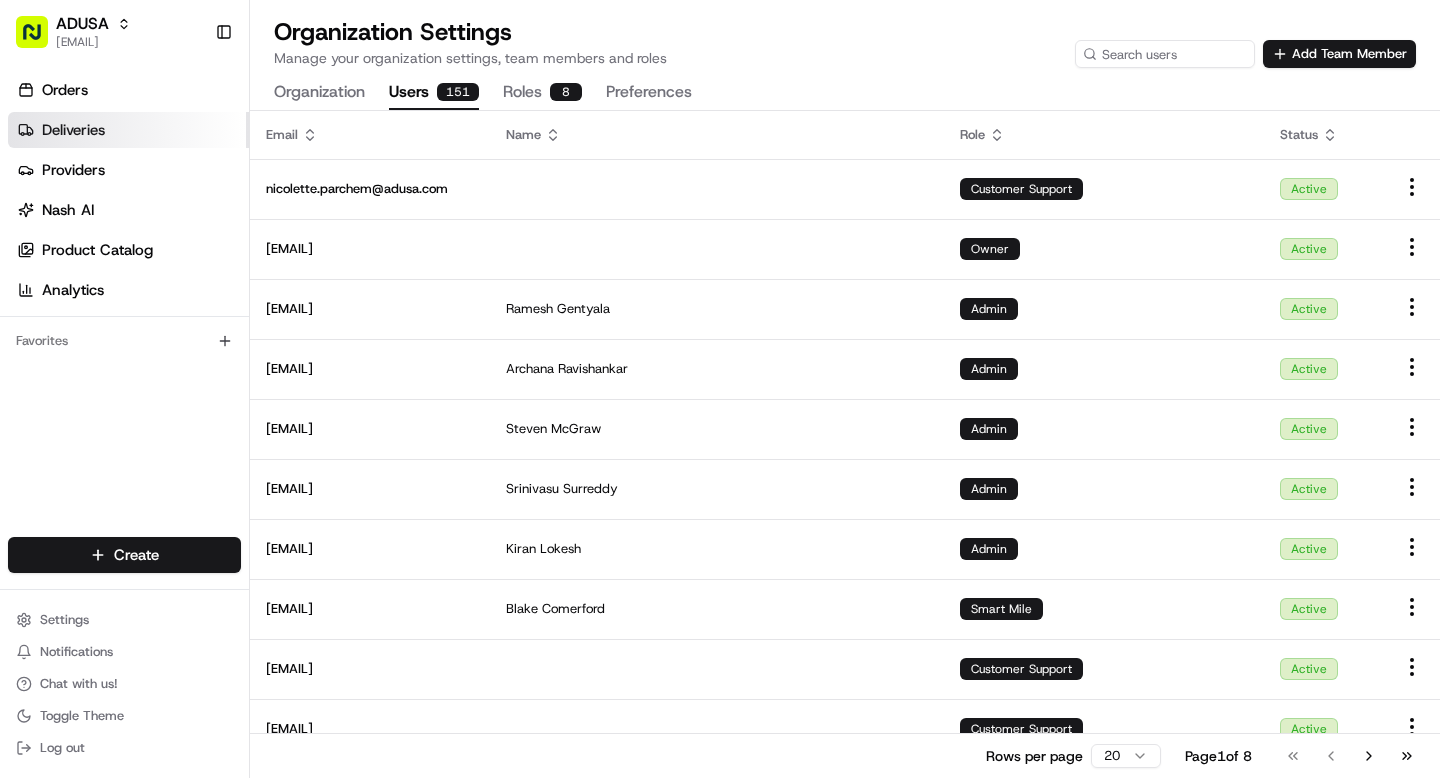 click on "Deliveries" at bounding box center (73, 130) 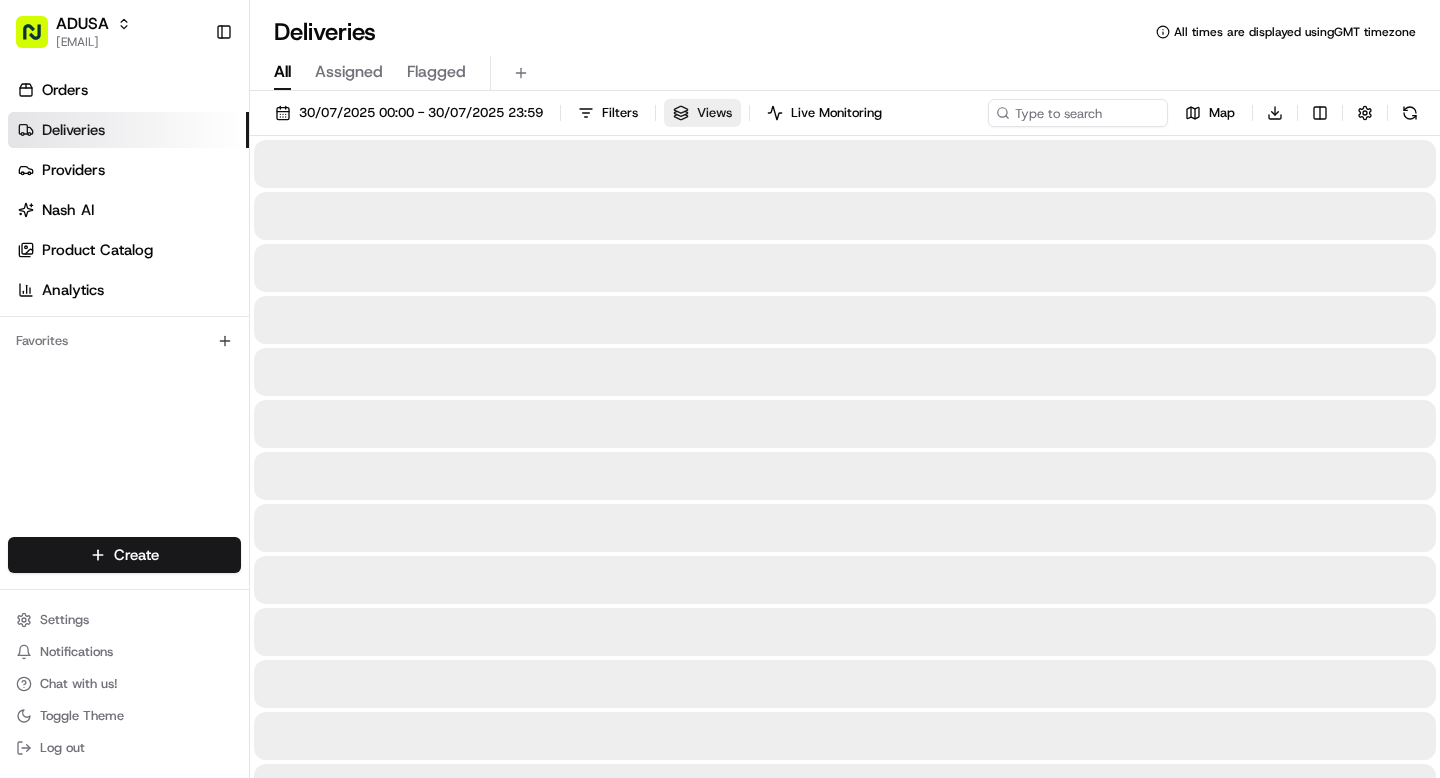 click on "Views" at bounding box center (714, 113) 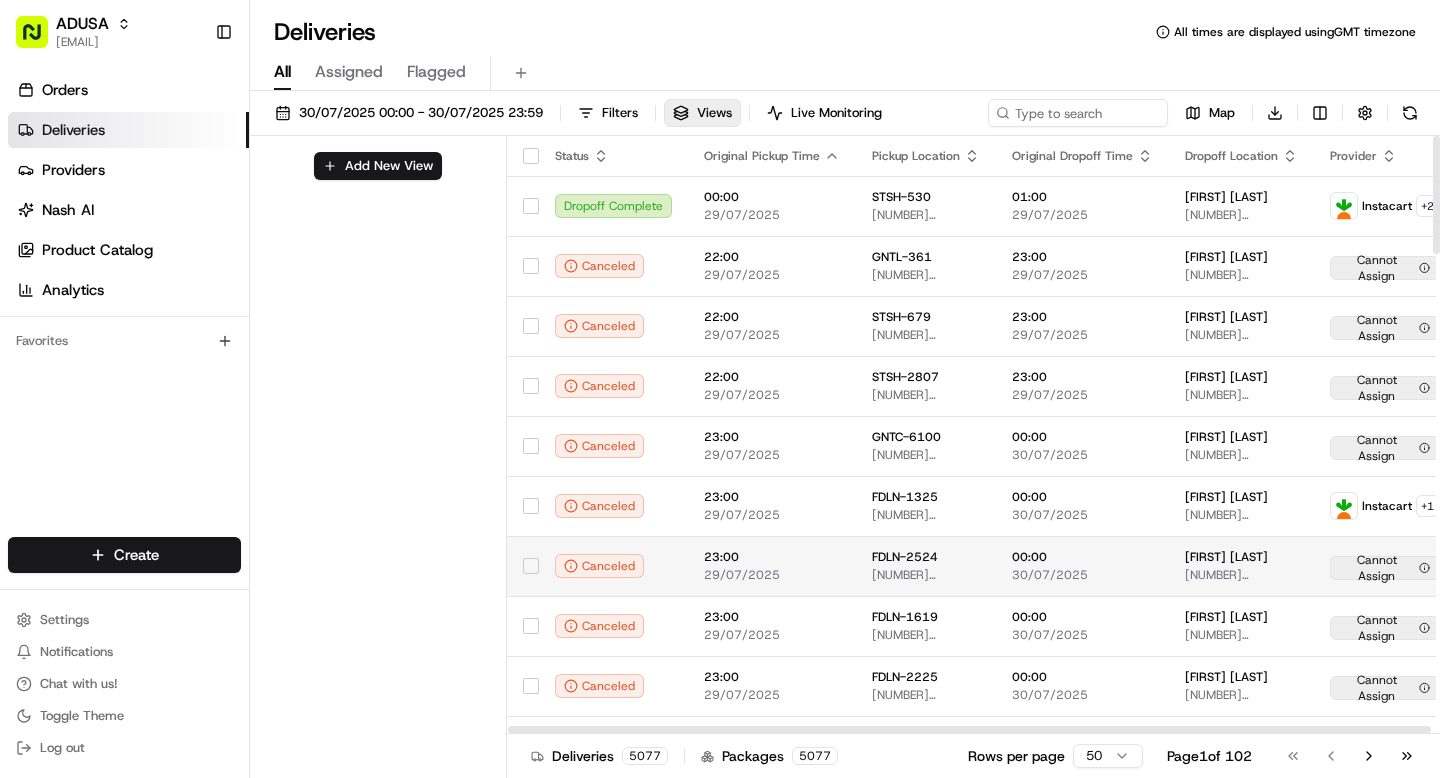 scroll, scrollTop: 0, scrollLeft: 34, axis: horizontal 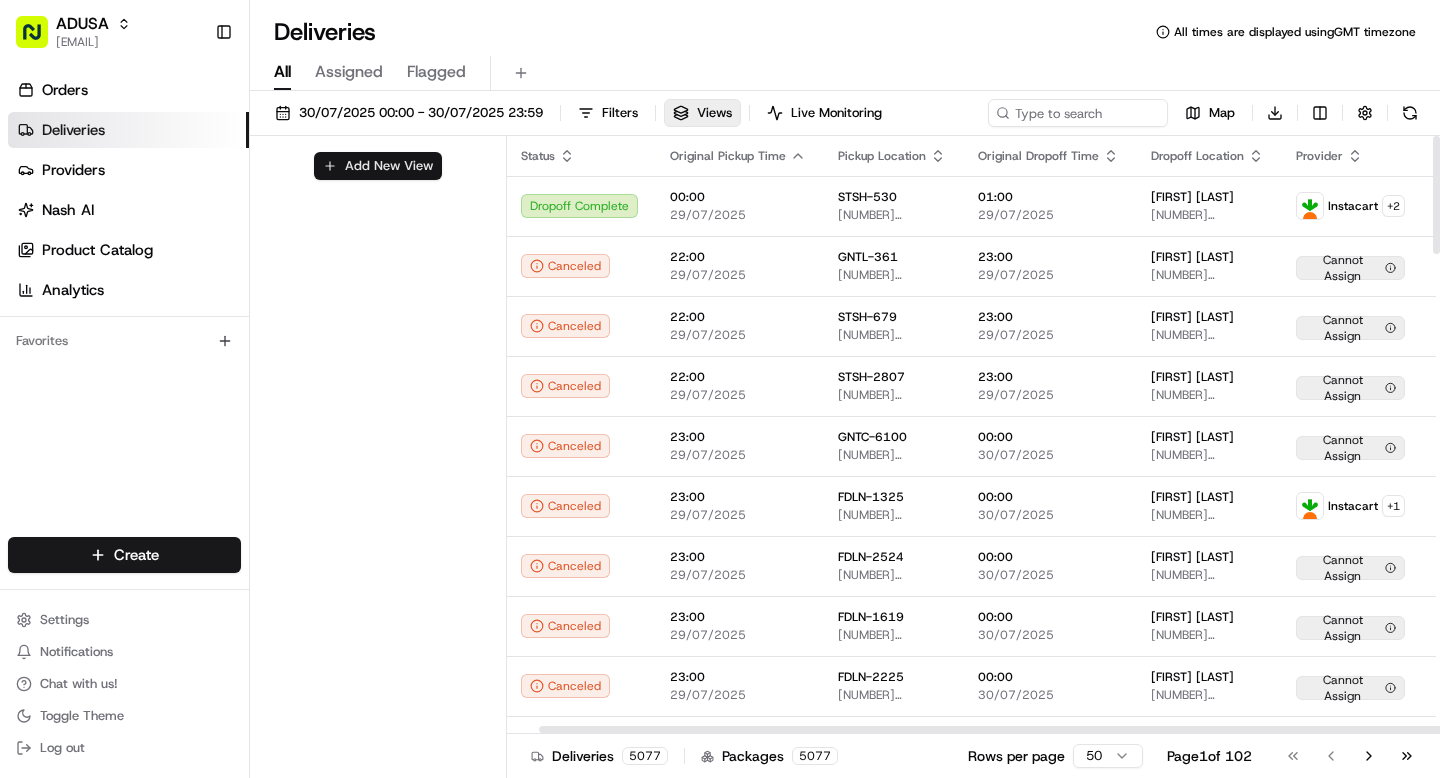 click on "Add New View" at bounding box center [378, 166] 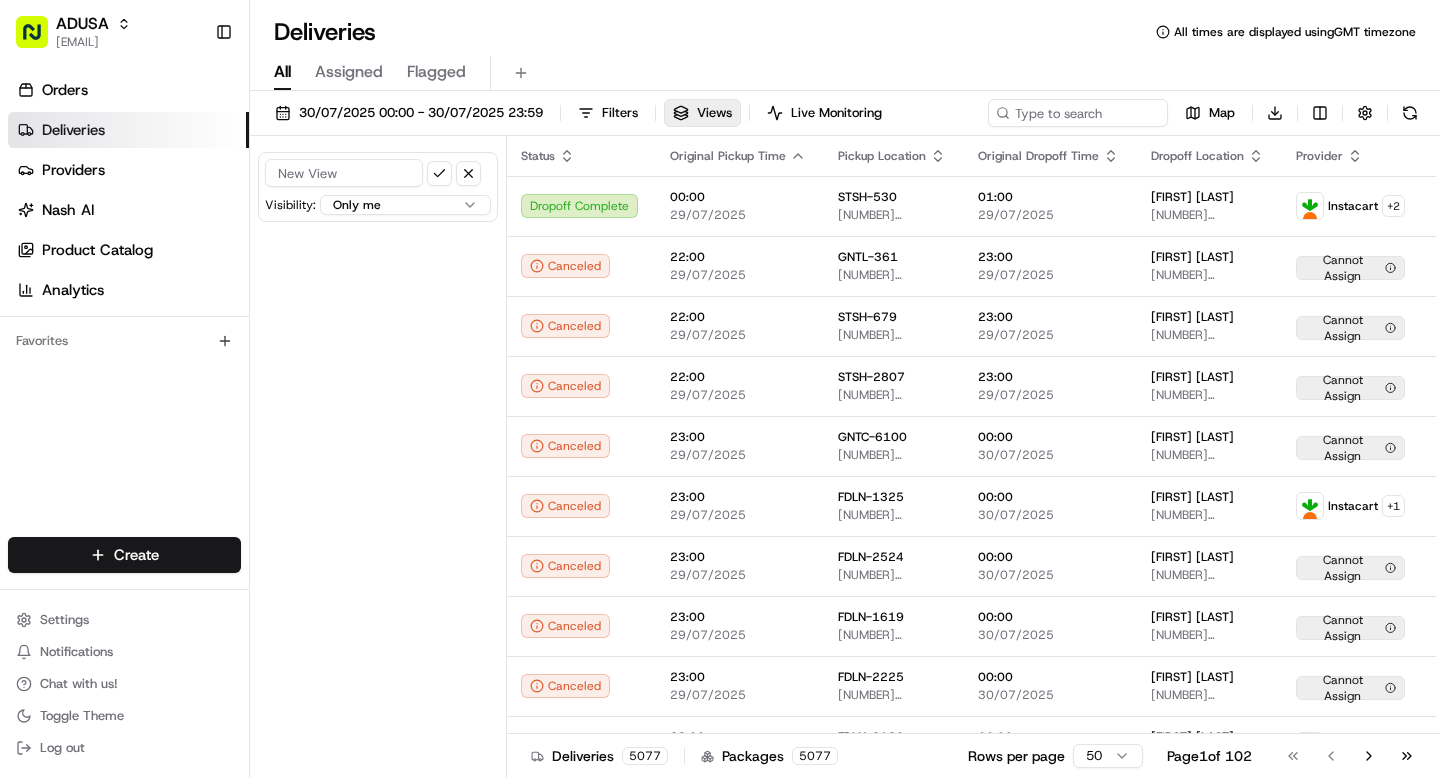 click at bounding box center [344, 173] 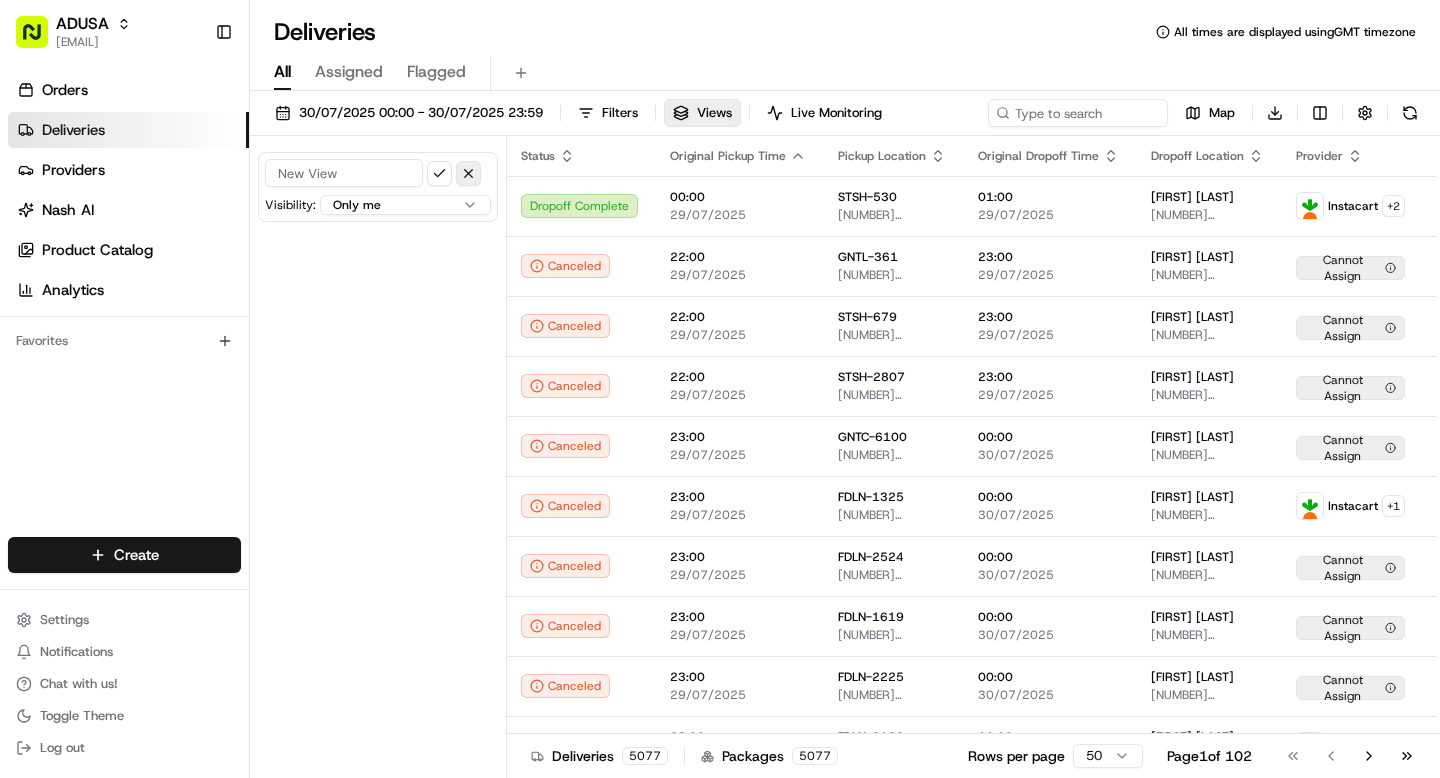 click at bounding box center [468, 173] 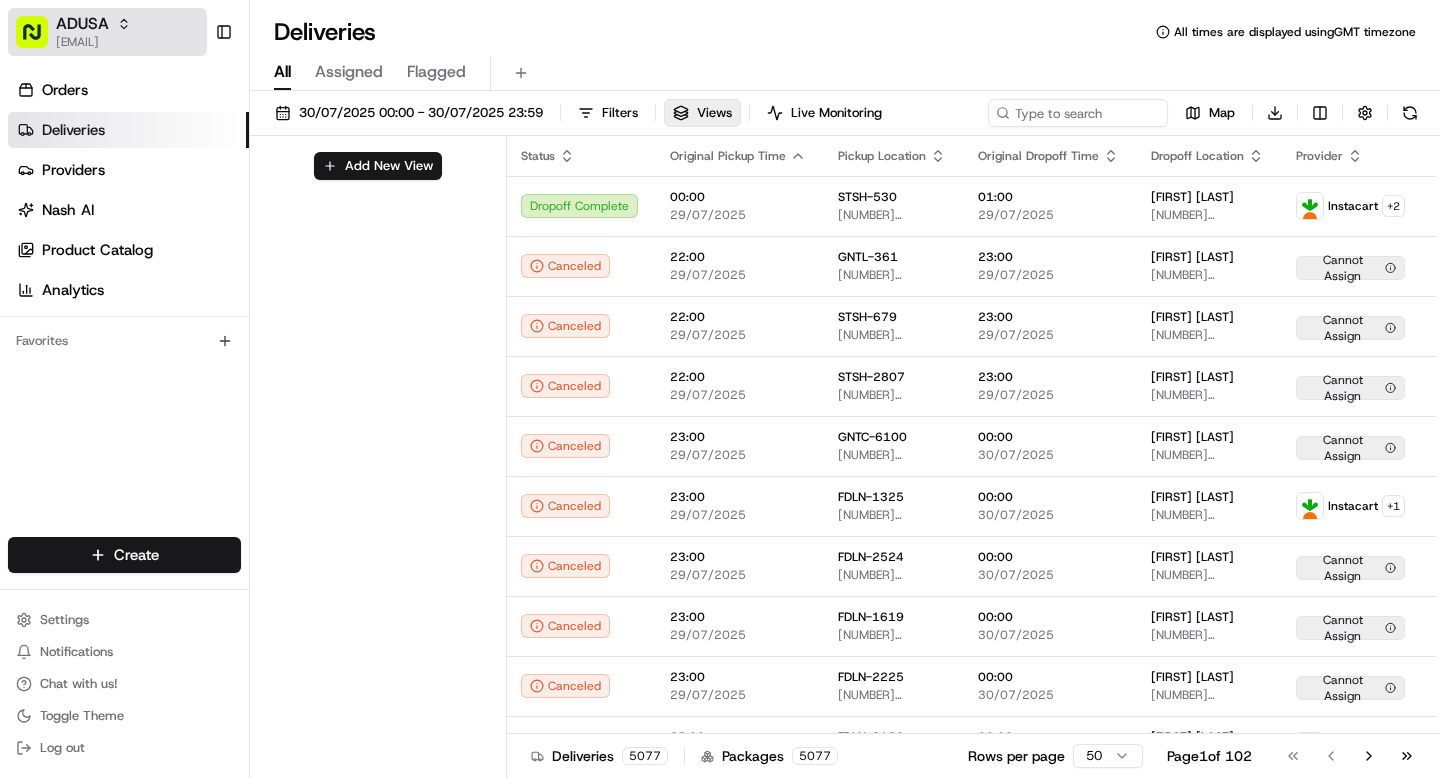 click on "ADUSA" at bounding box center (82, 24) 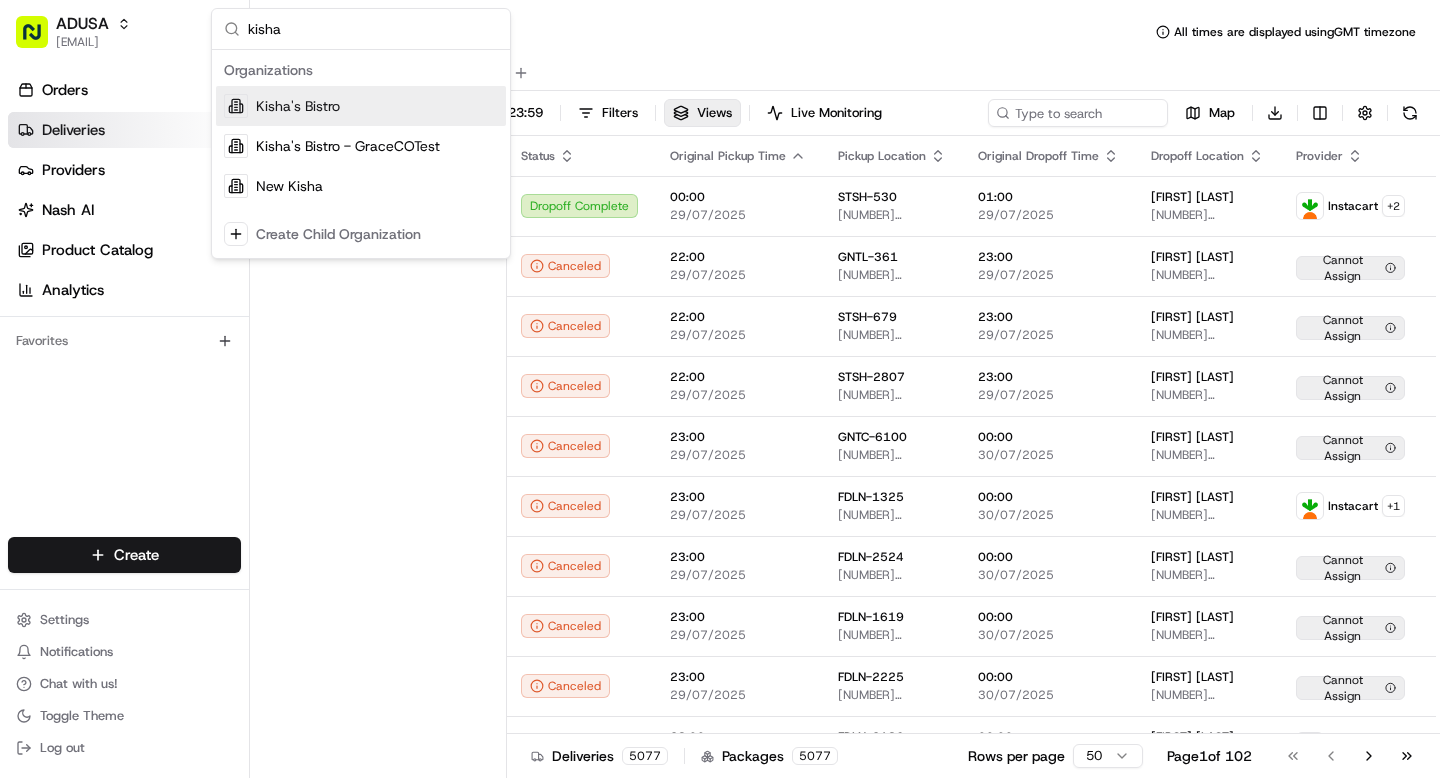 type on "kisha" 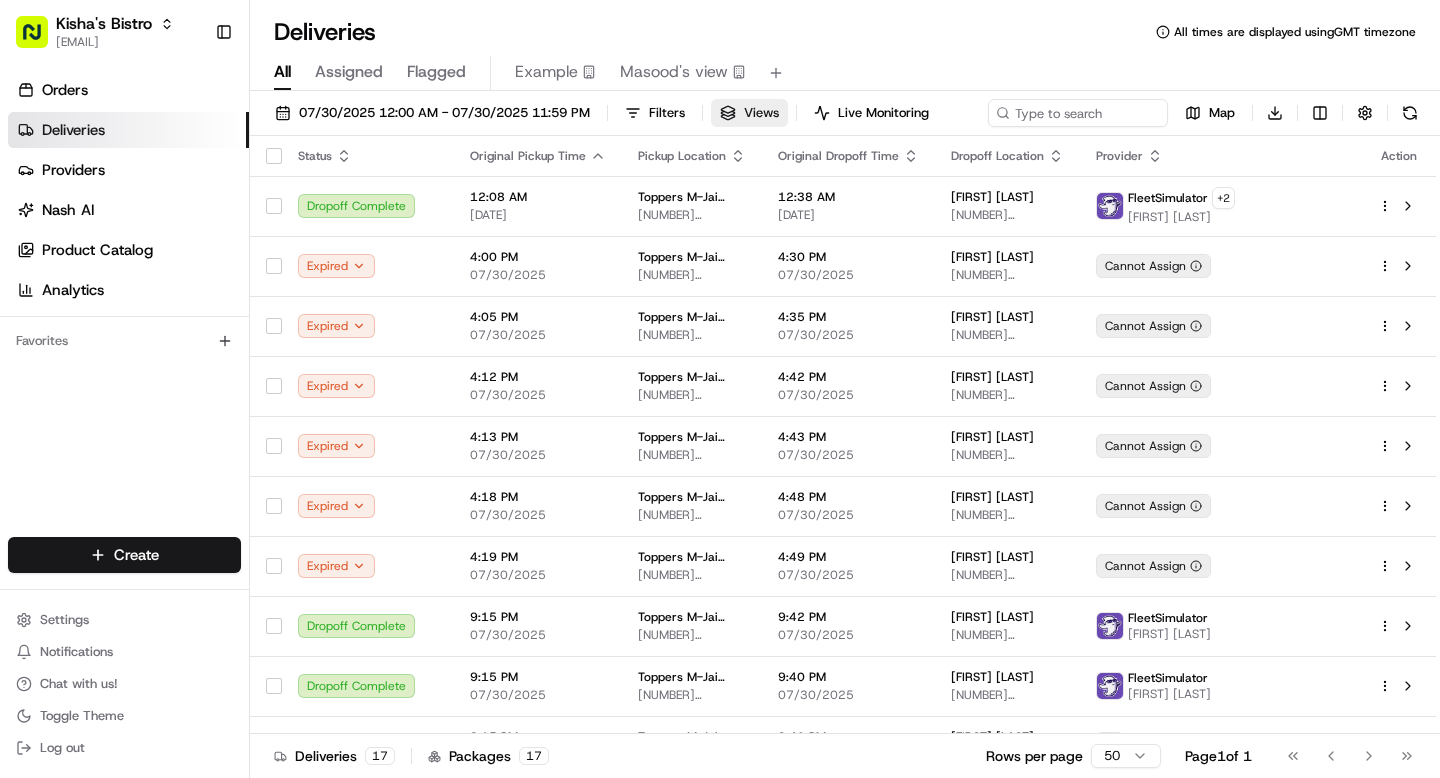 click on "Views" at bounding box center (749, 113) 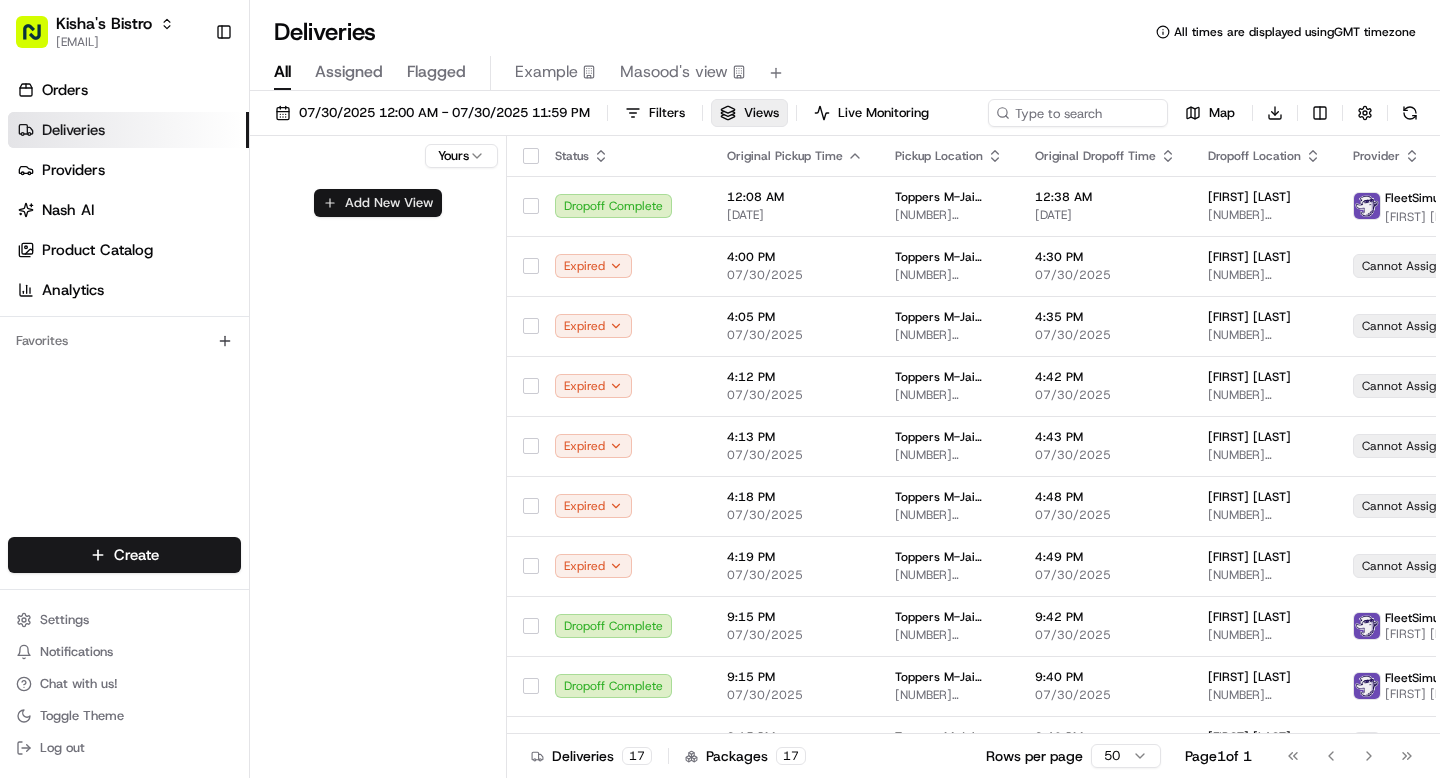 click on "Add New View" at bounding box center (378, 203) 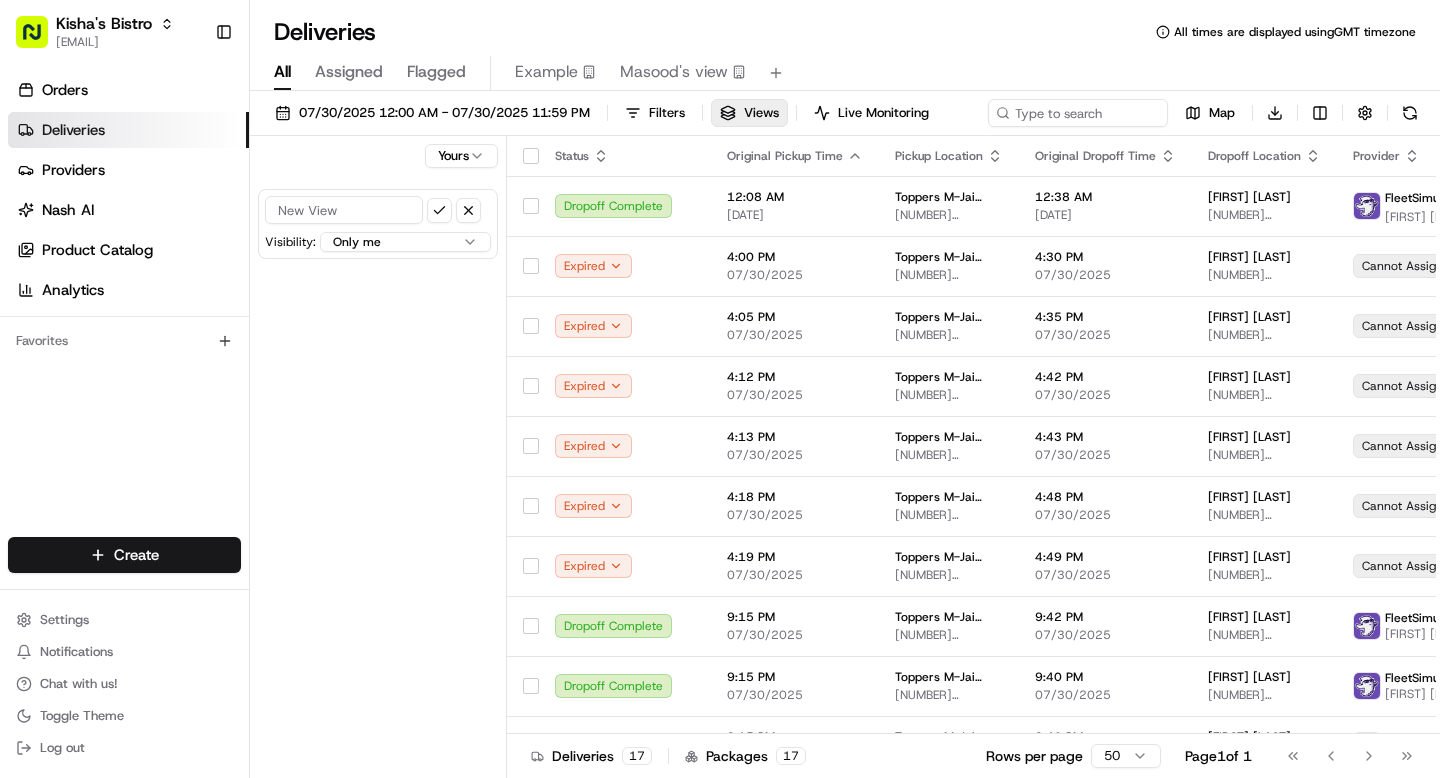 click at bounding box center [344, 210] 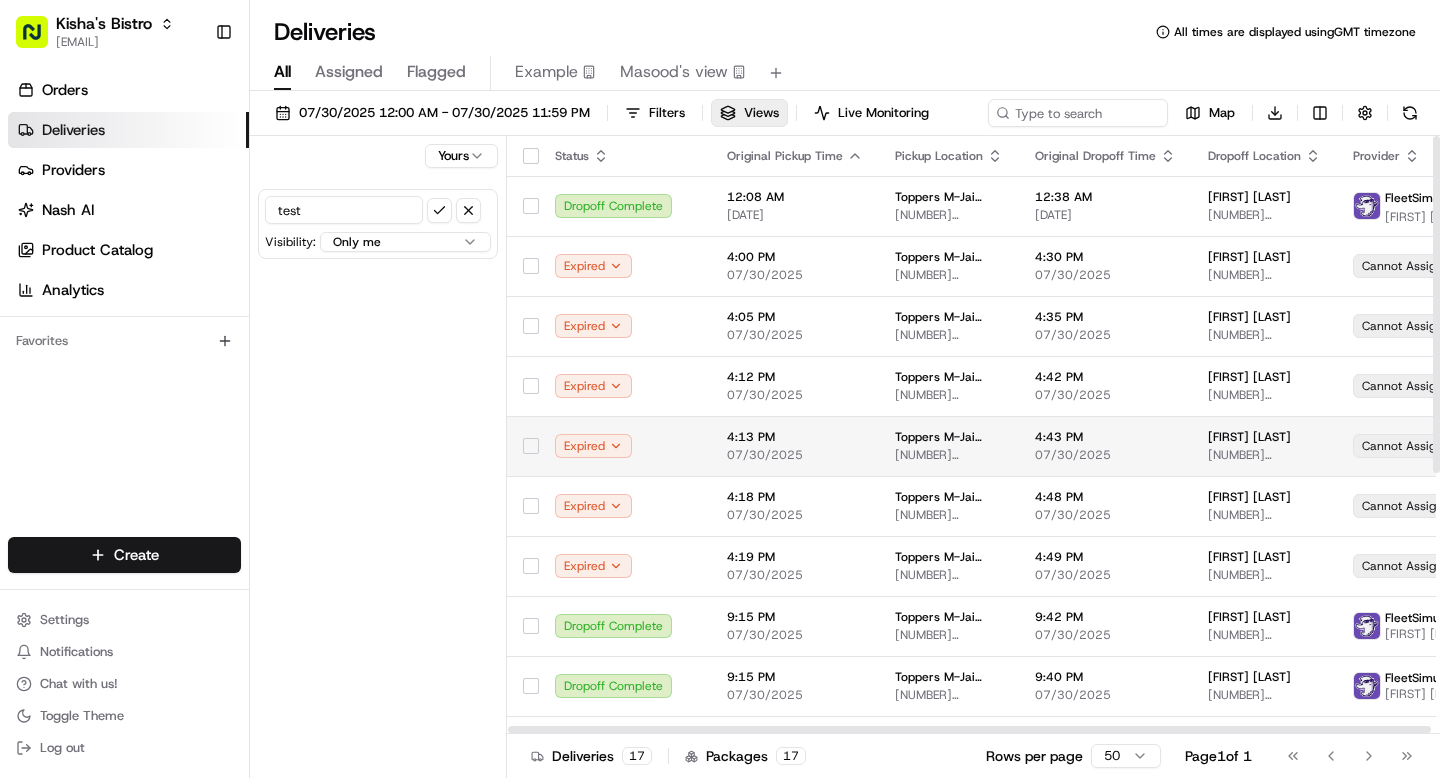 type on "test" 